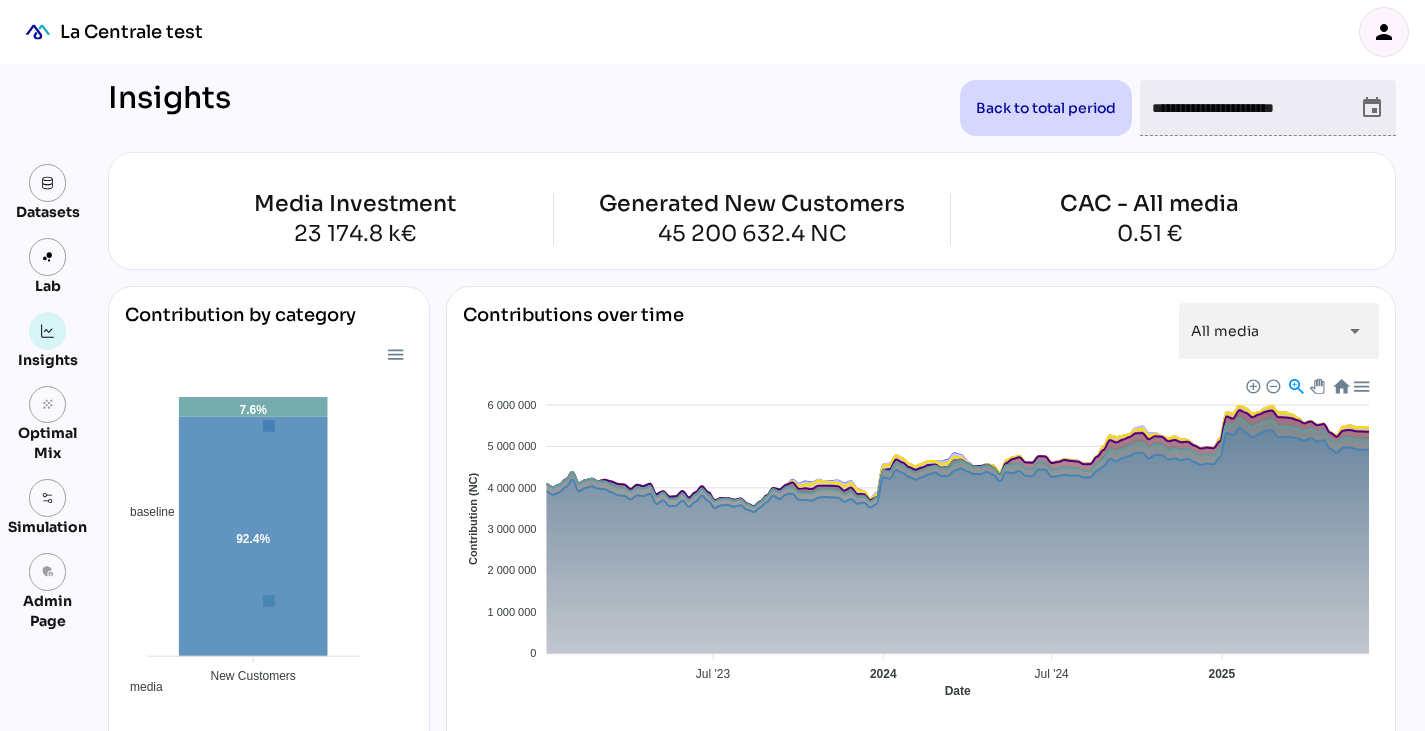 scroll, scrollTop: 0, scrollLeft: 0, axis: both 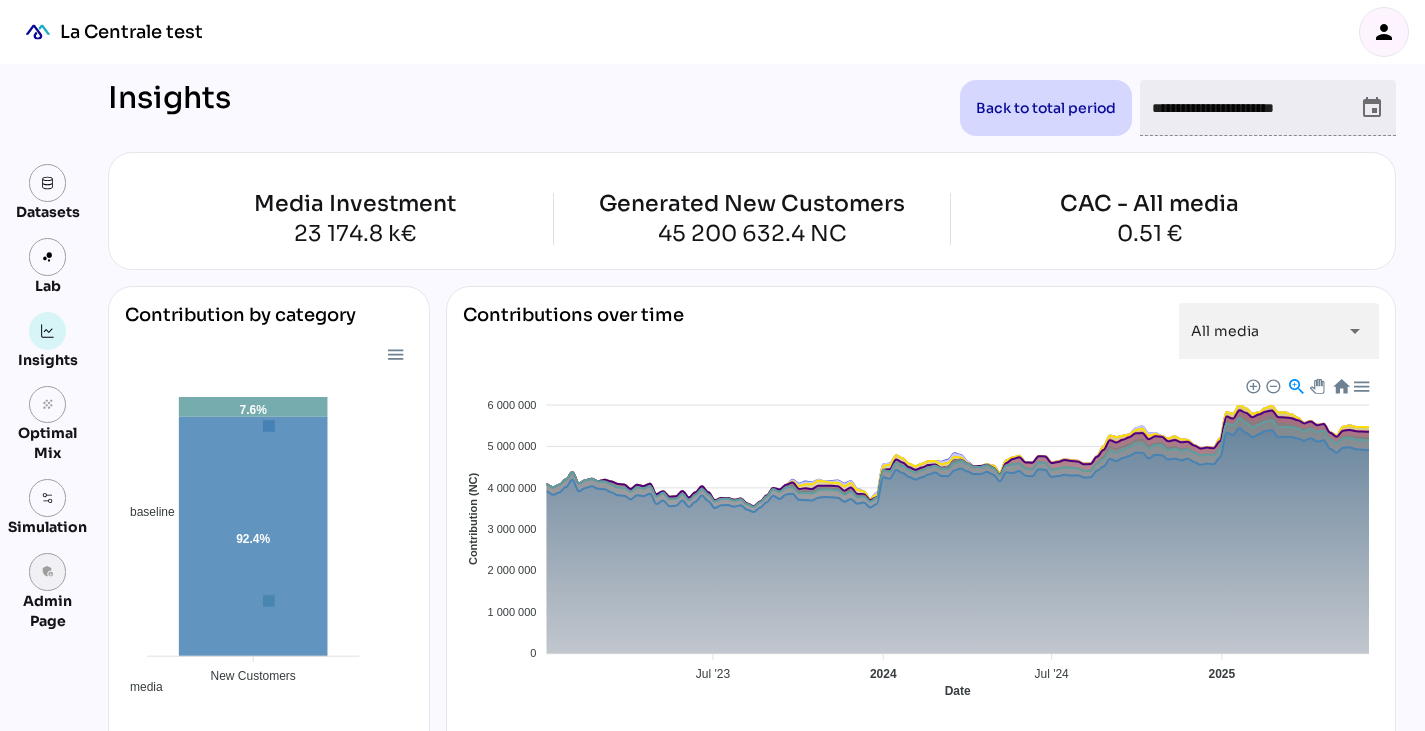 click on "admin_panel_settings" at bounding box center [48, 572] 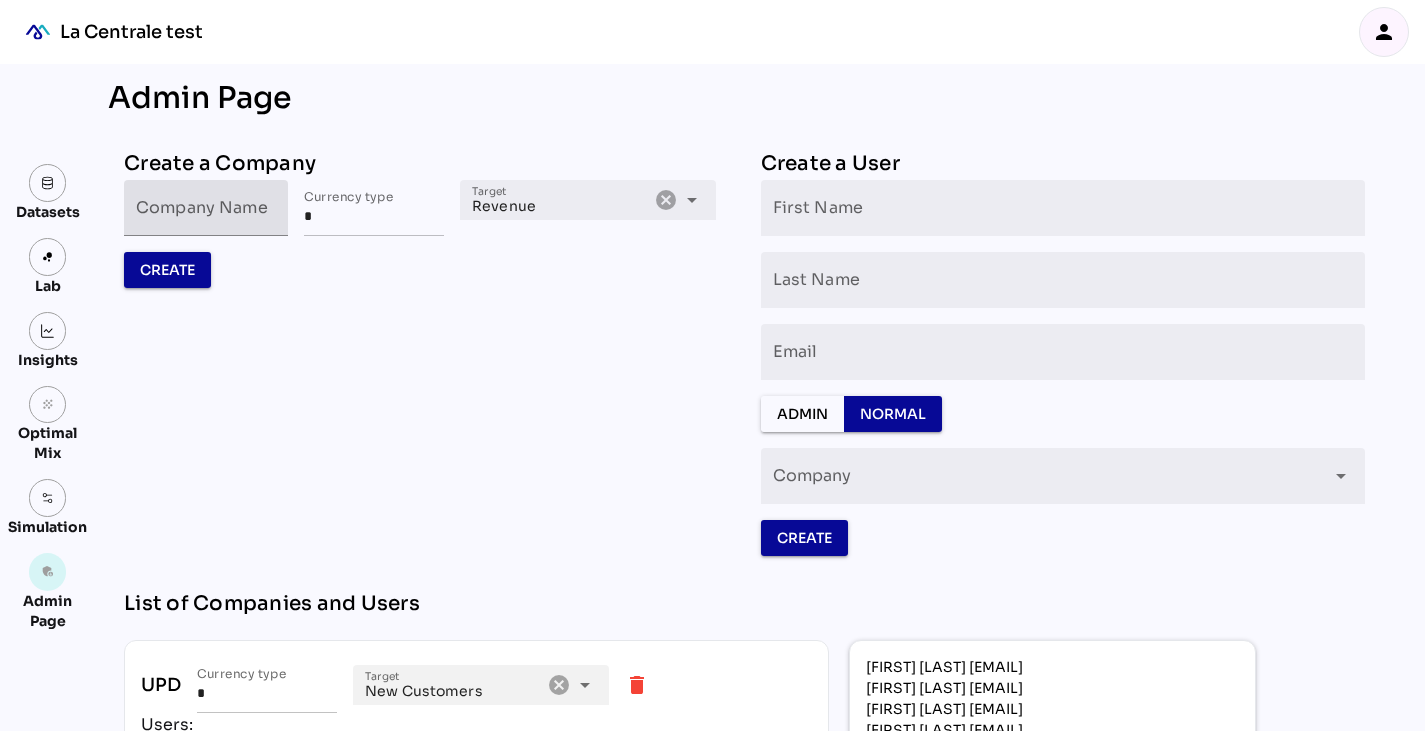 click on "Company Name" at bounding box center [206, 208] 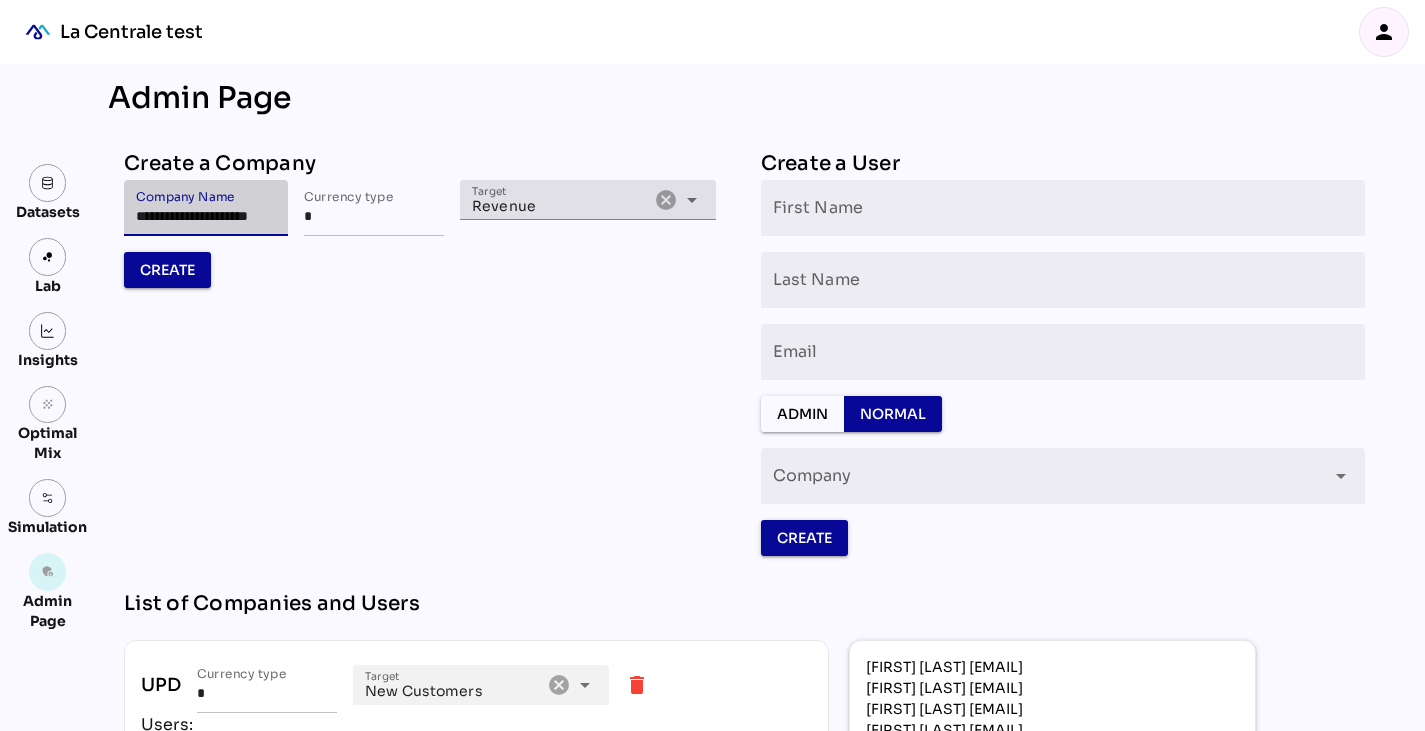 type on "**********" 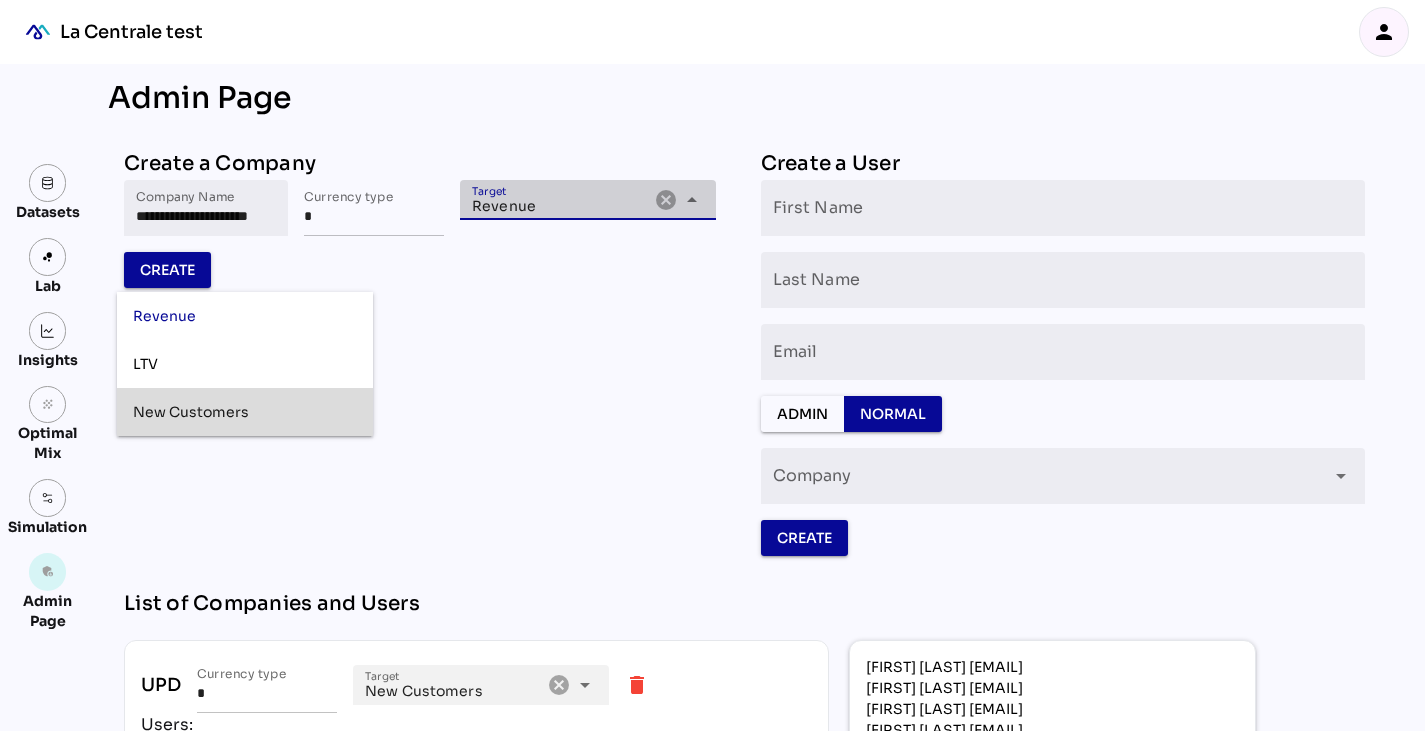 click on "New Customers" at bounding box center [245, 412] 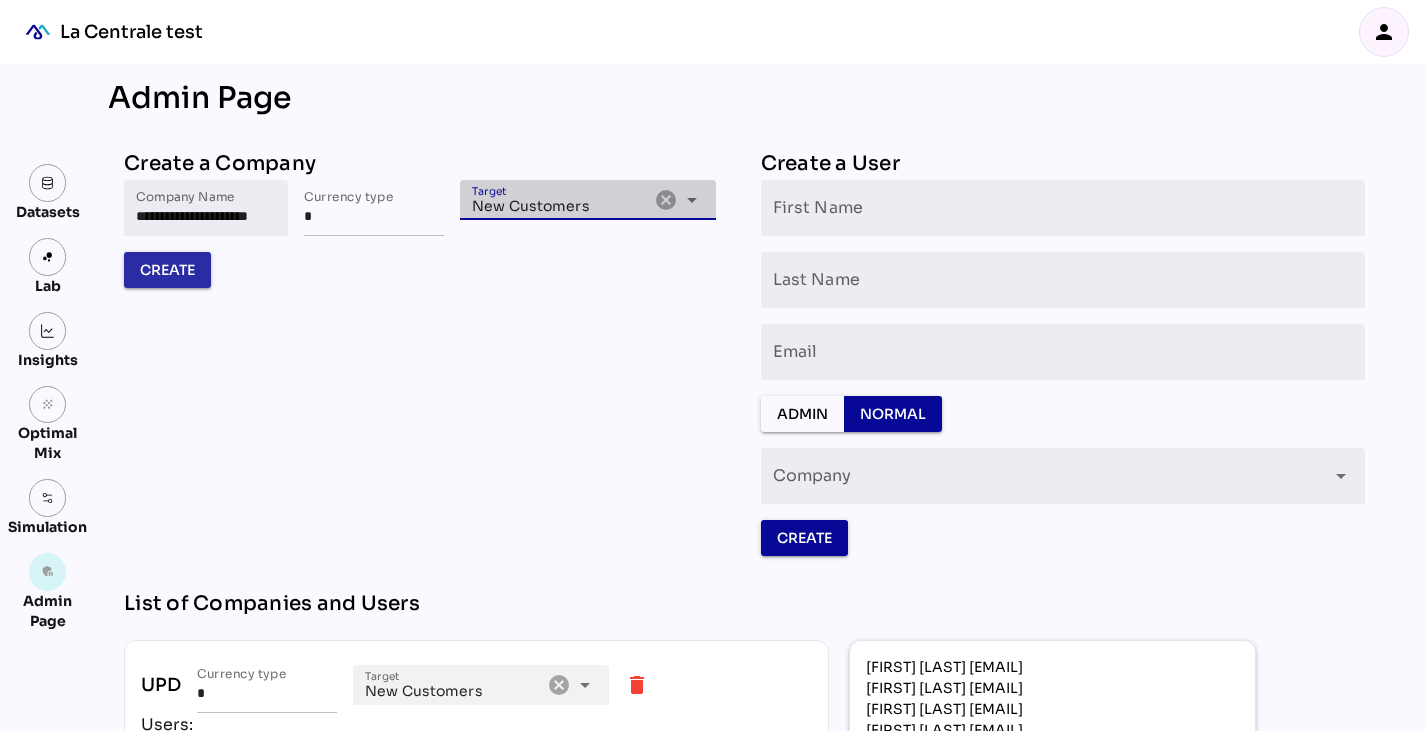 click on "Create" at bounding box center [167, 270] 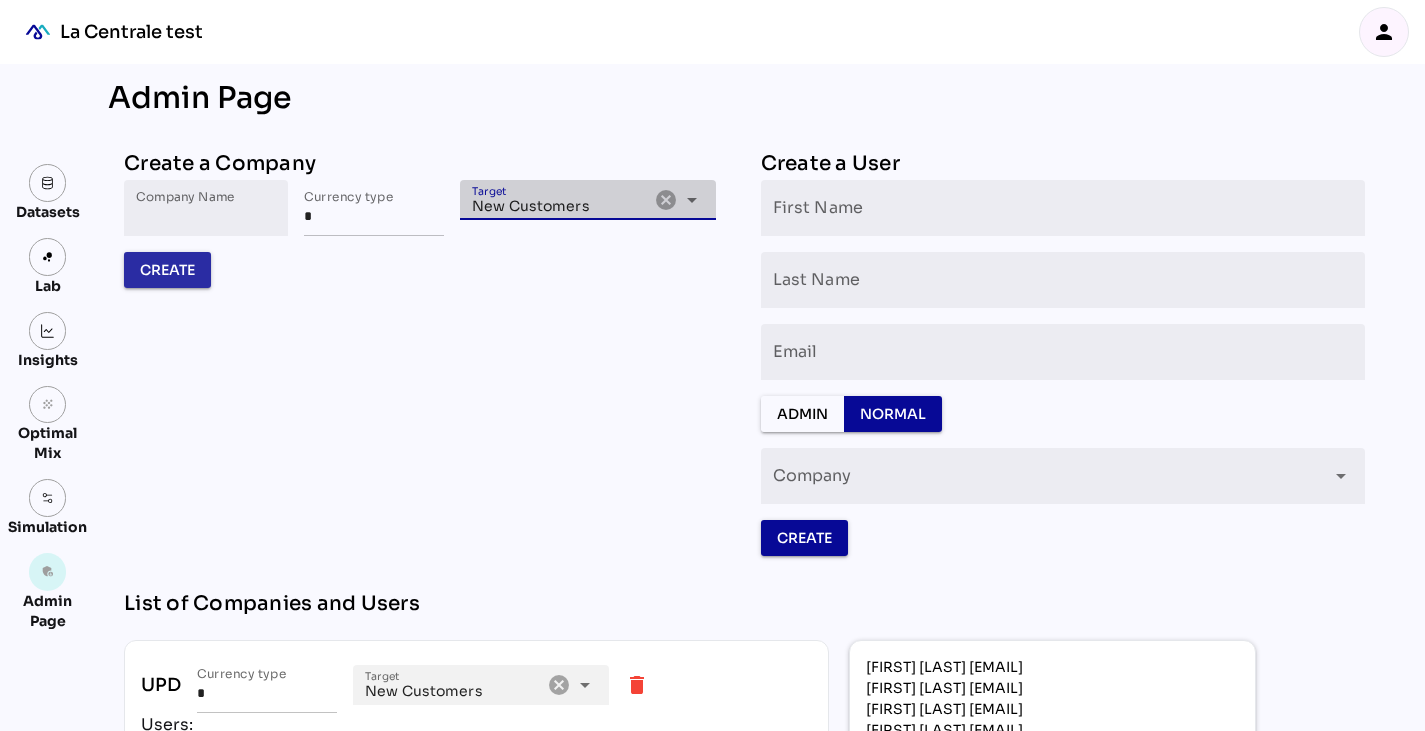 scroll, scrollTop: 0, scrollLeft: 0, axis: both 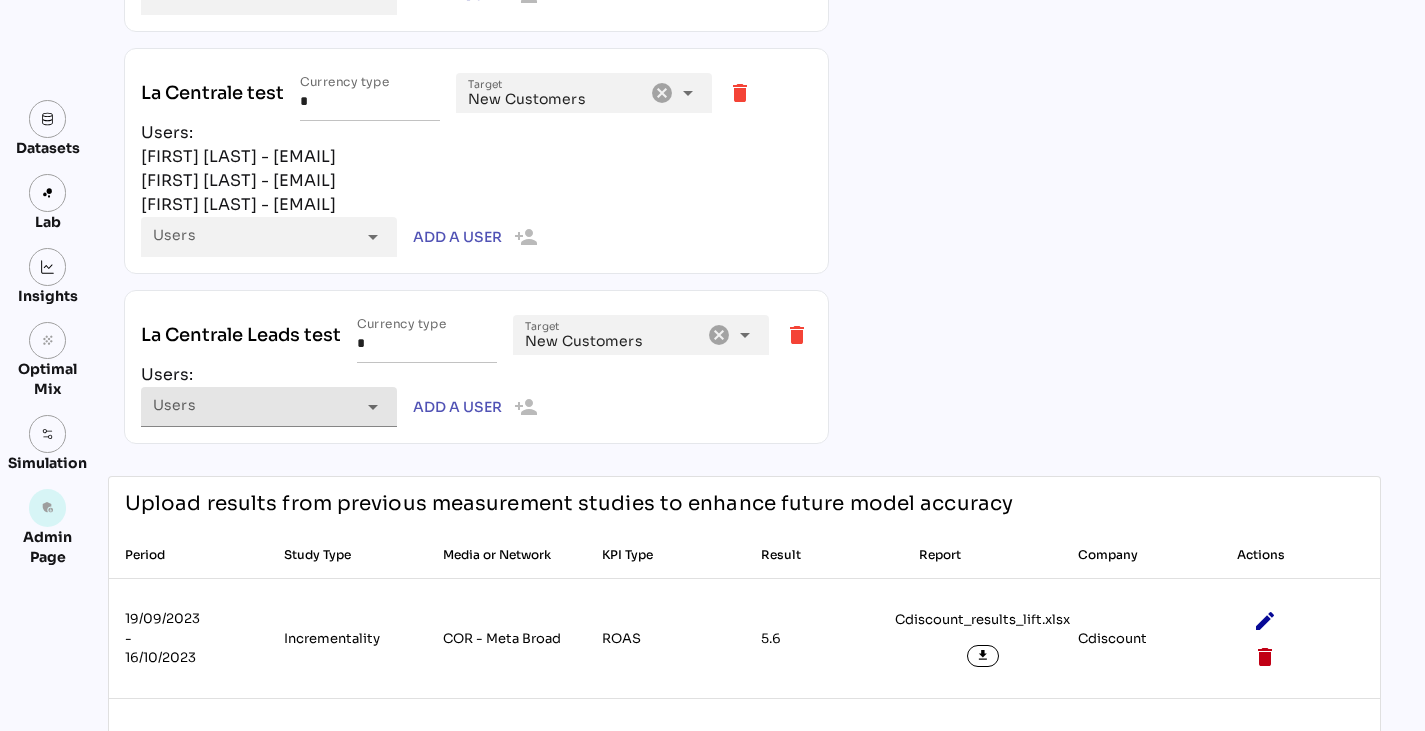 click on "arrow_drop_down" at bounding box center [373, 407] 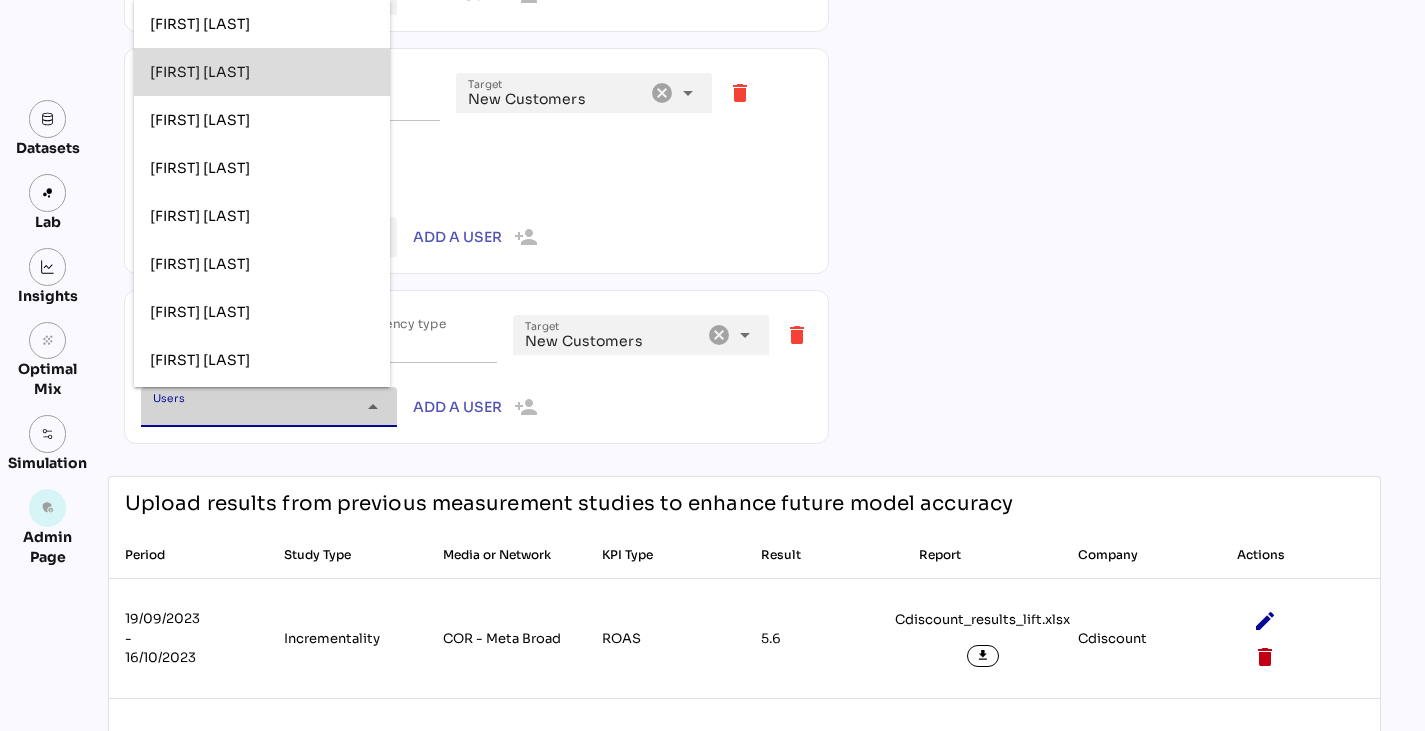 click on "[FIRST] [LAST]" at bounding box center [200, 72] 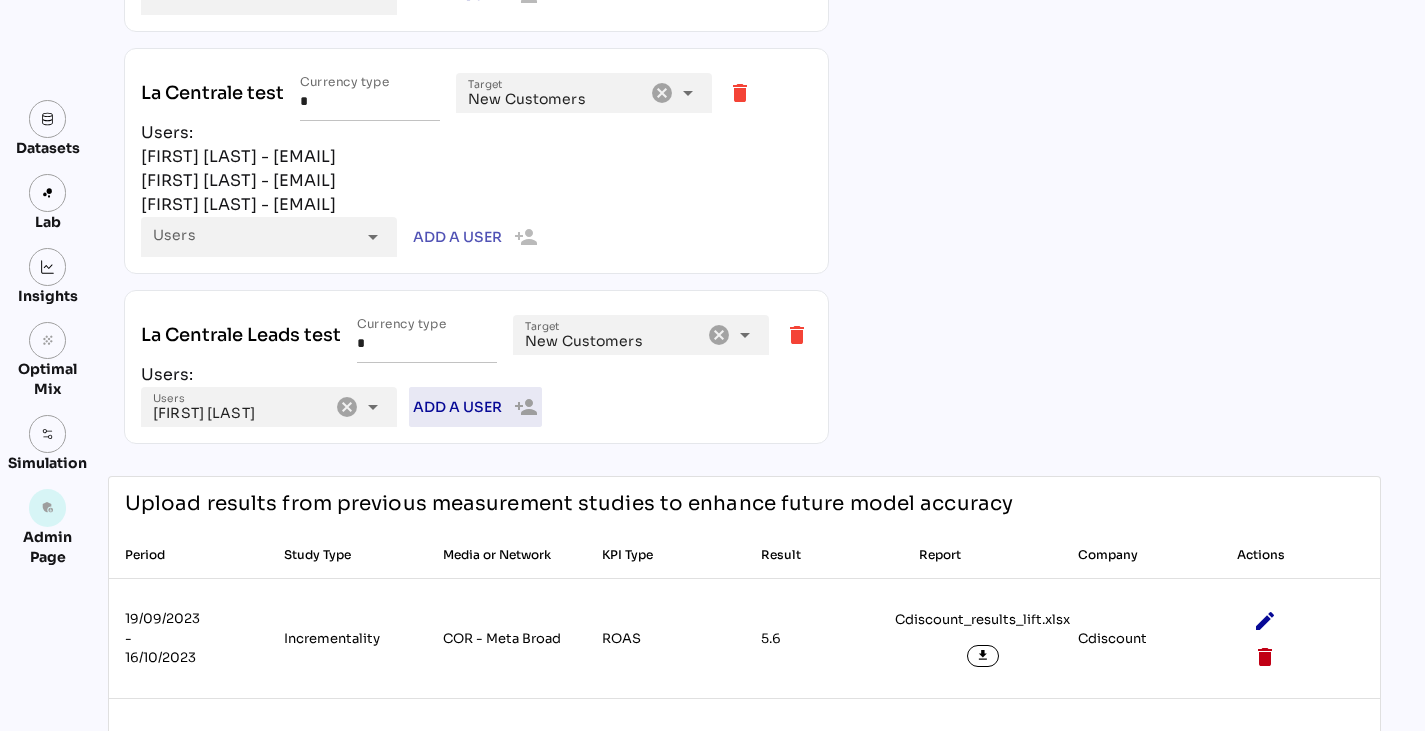 click on "Add a user person_add" at bounding box center (475, 407) 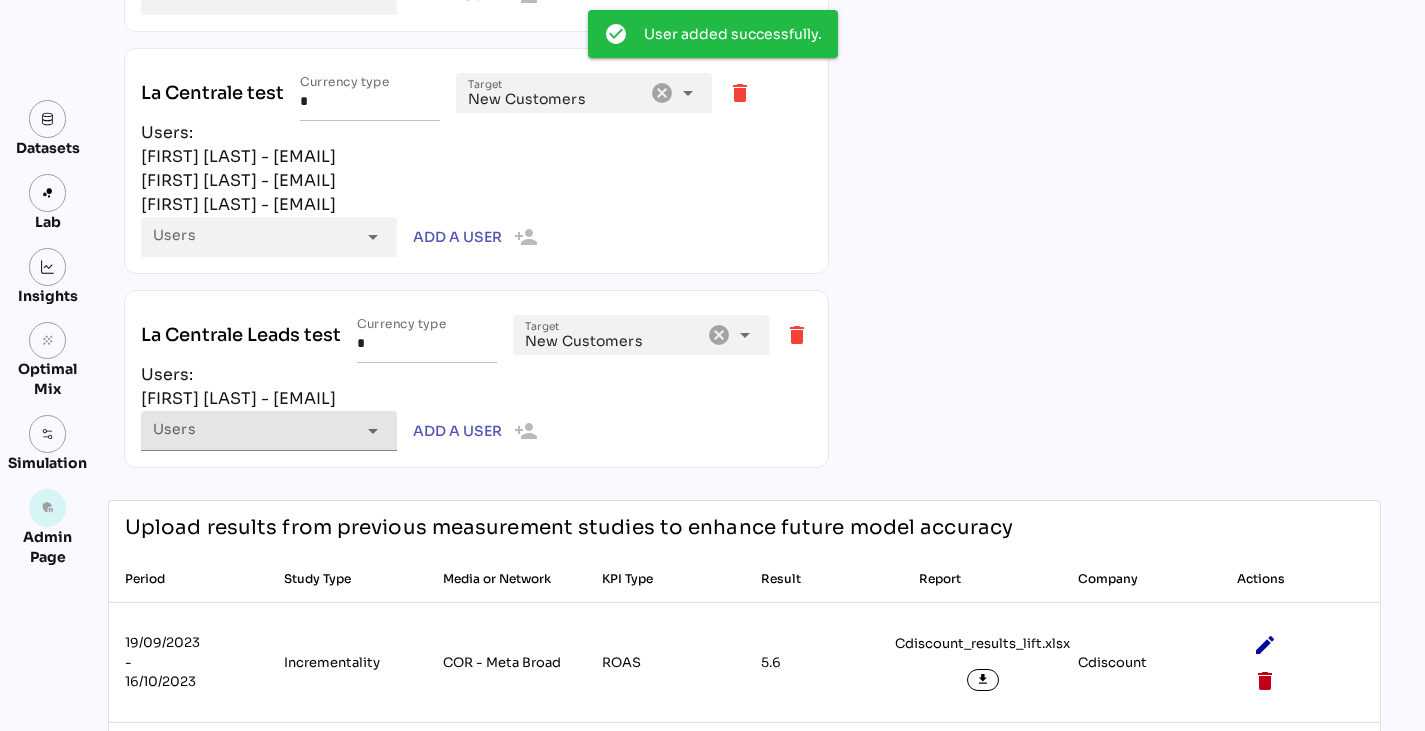click on "Users" at bounding box center [254, 431] 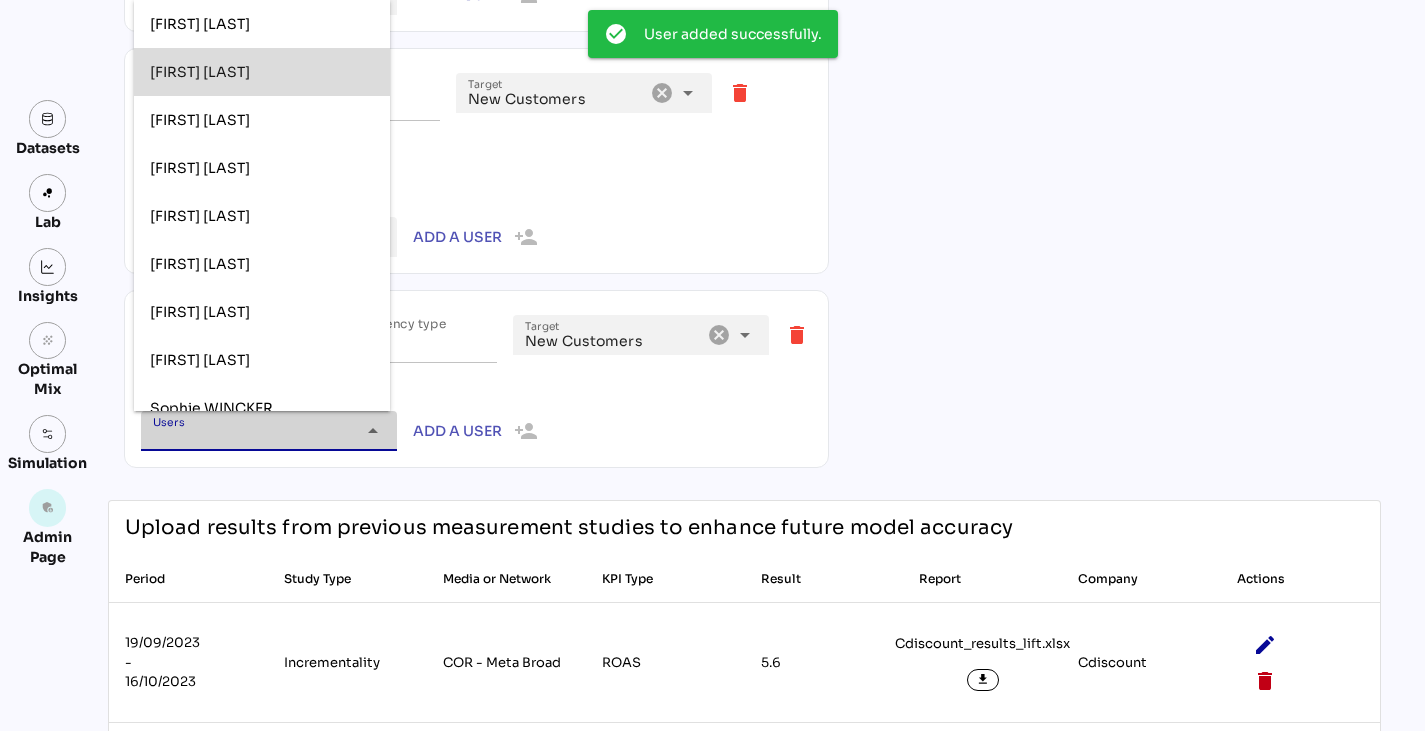 click on "[FIRST] [LAST]" at bounding box center (200, 72) 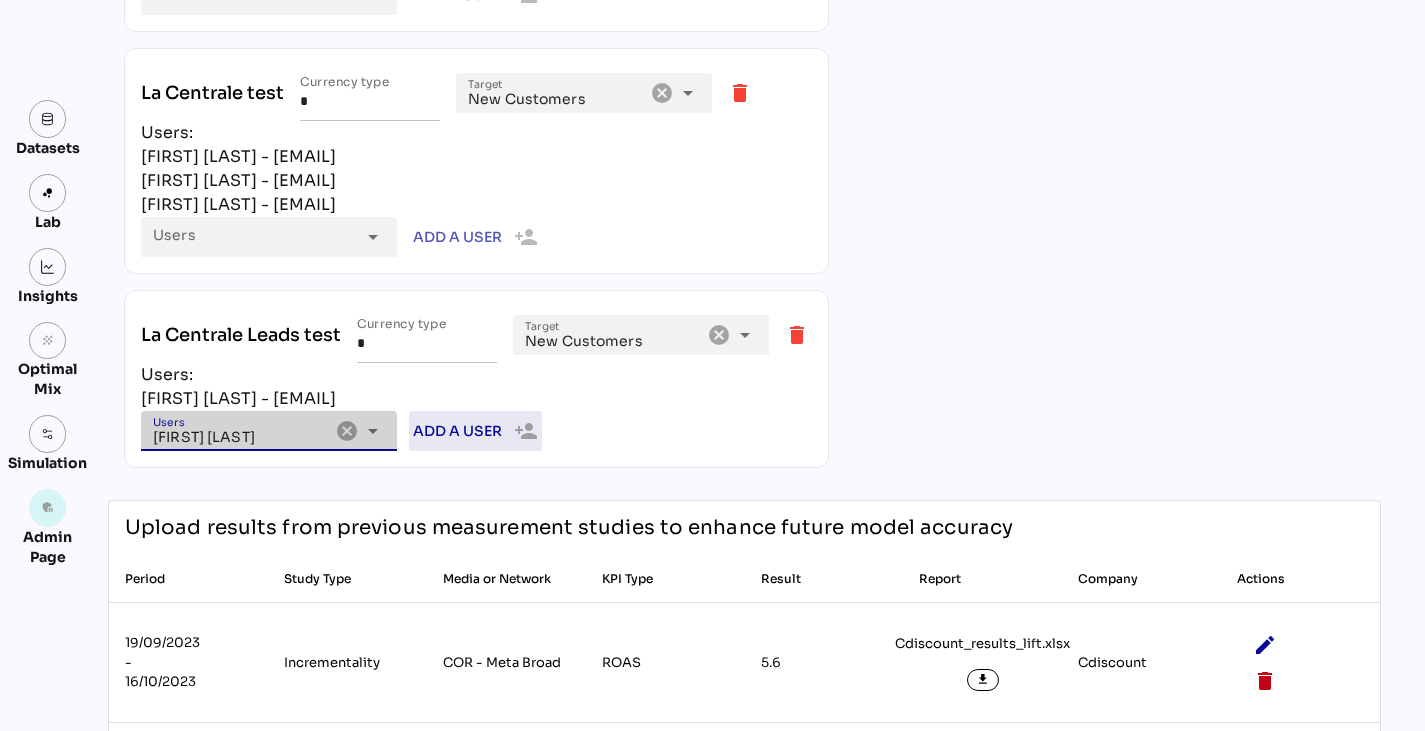 click on "Add a user" at bounding box center [457, 431] 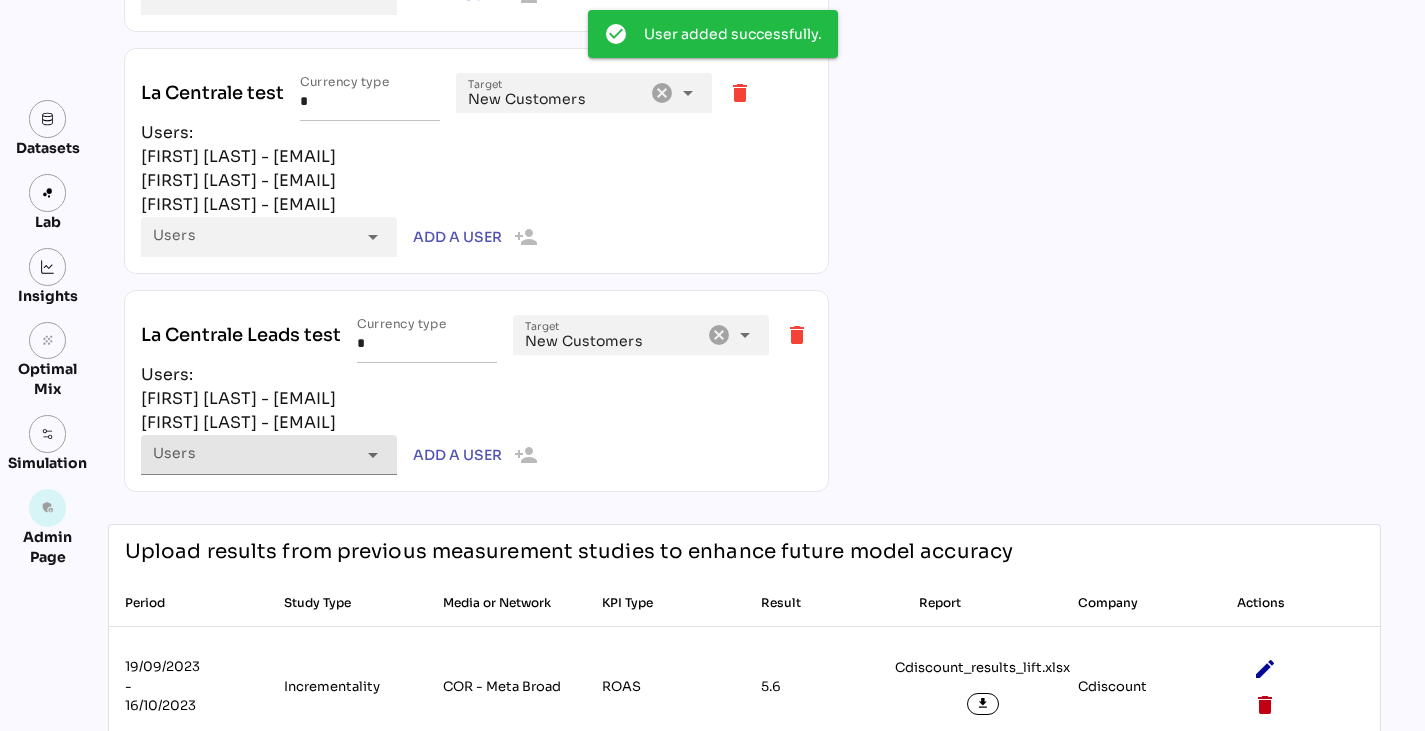 click at bounding box center (254, 462) 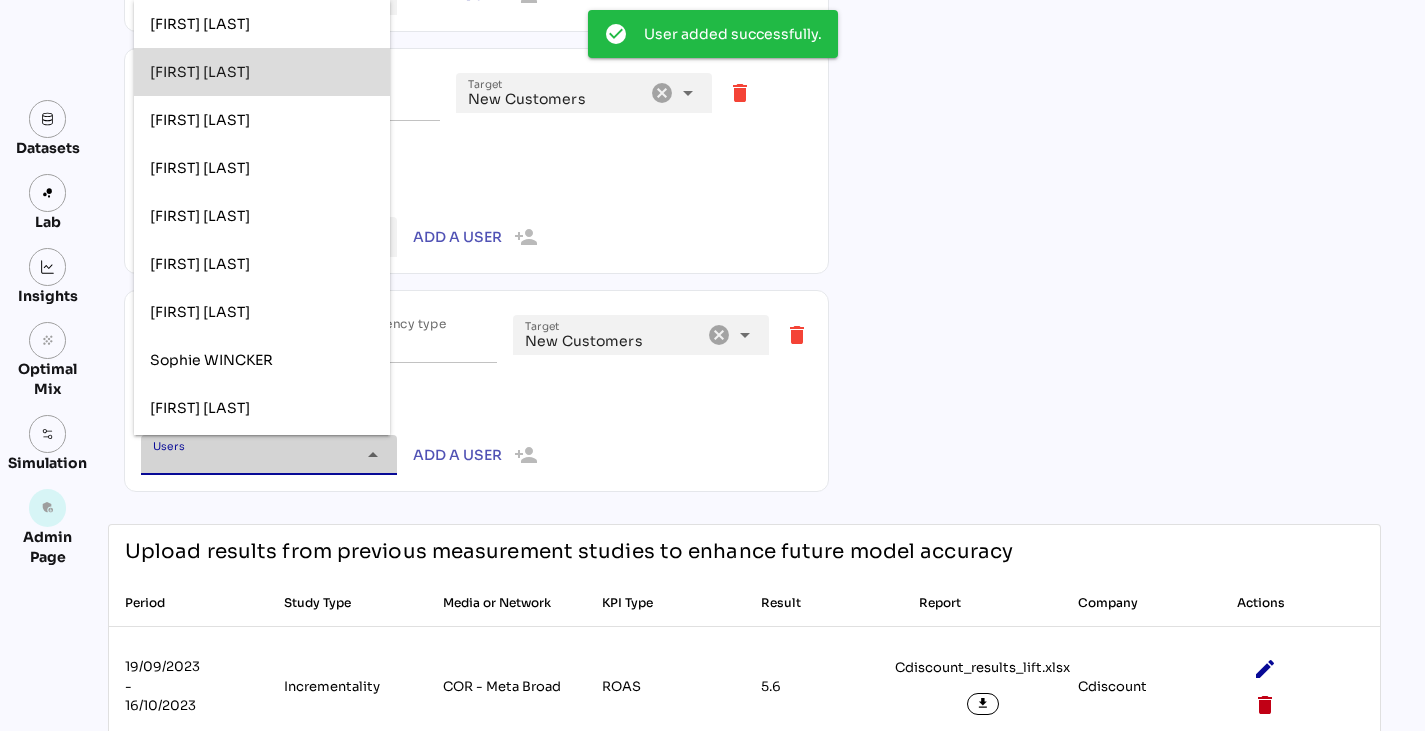 click on "[FIRST] [LAST]" at bounding box center (262, 72) 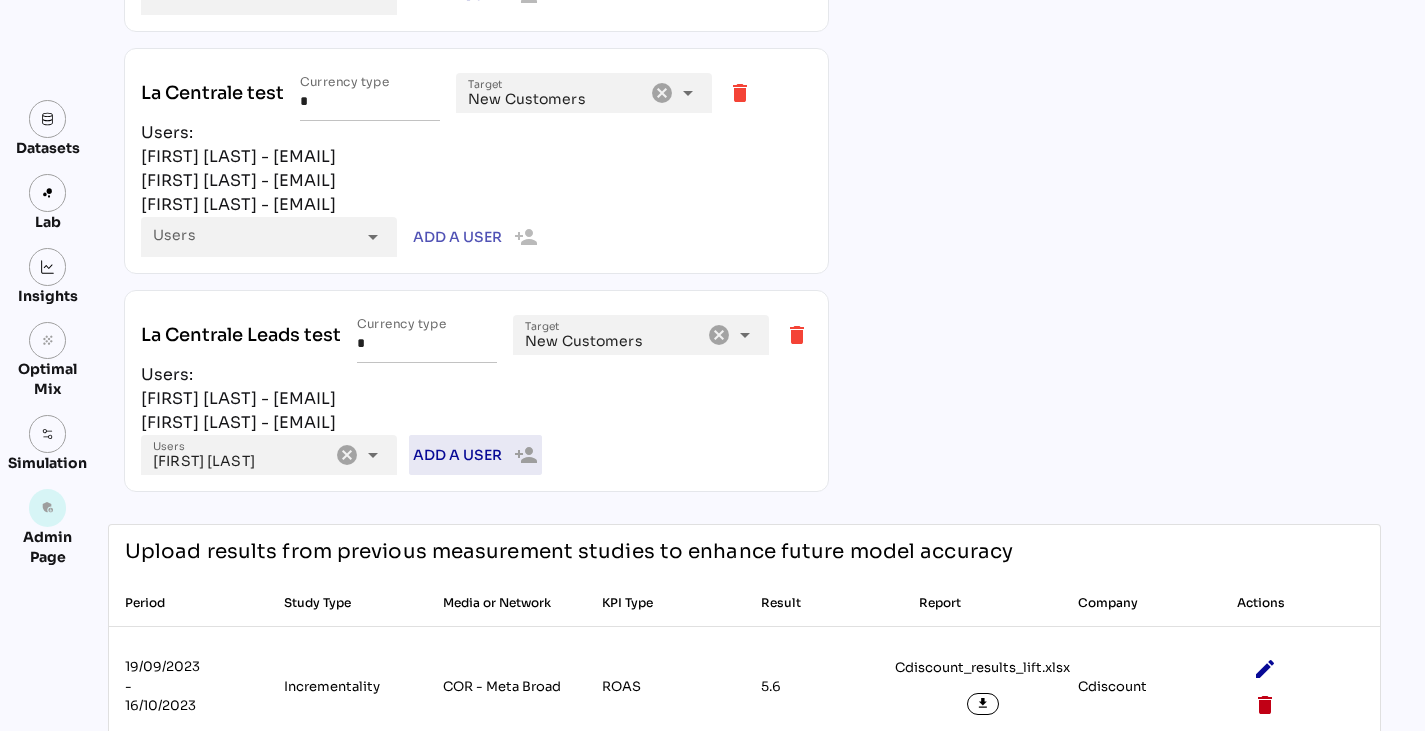 click on "Add a user" at bounding box center [457, 455] 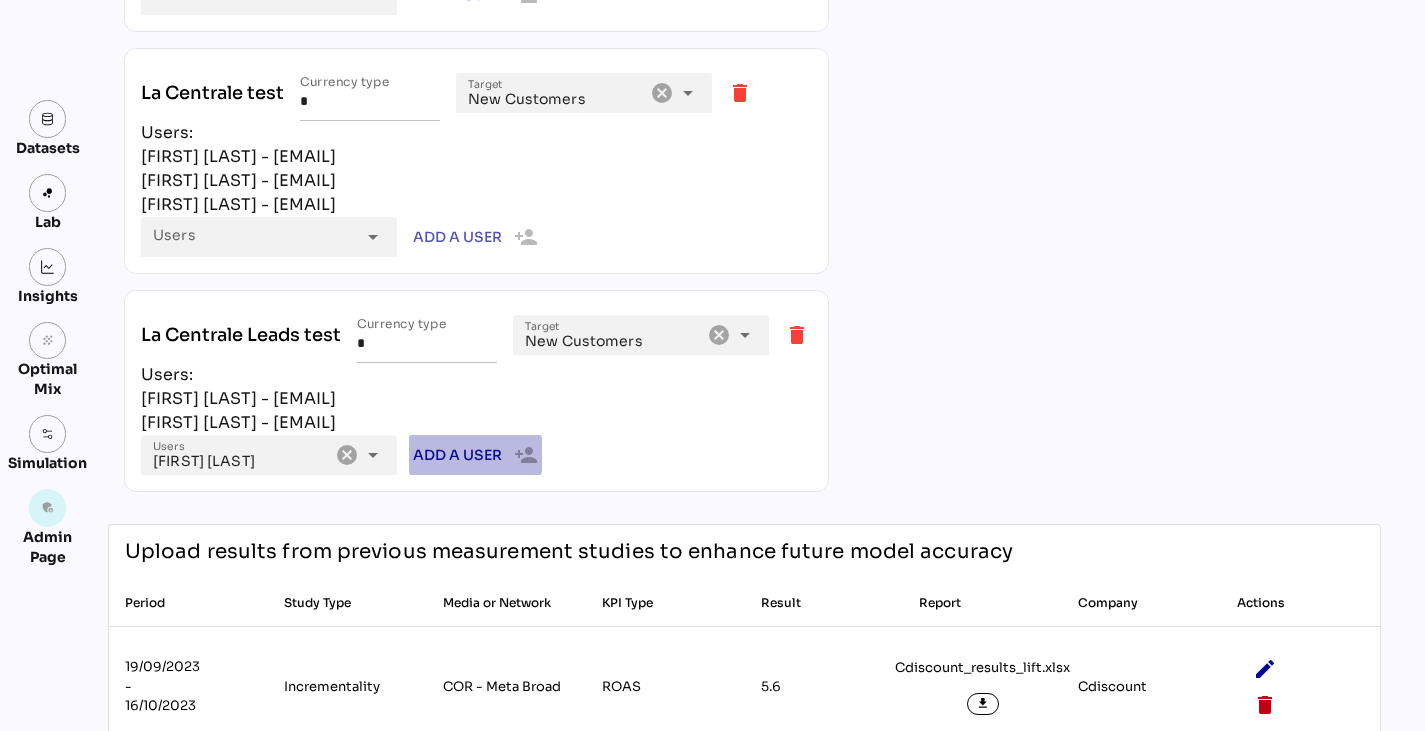 type 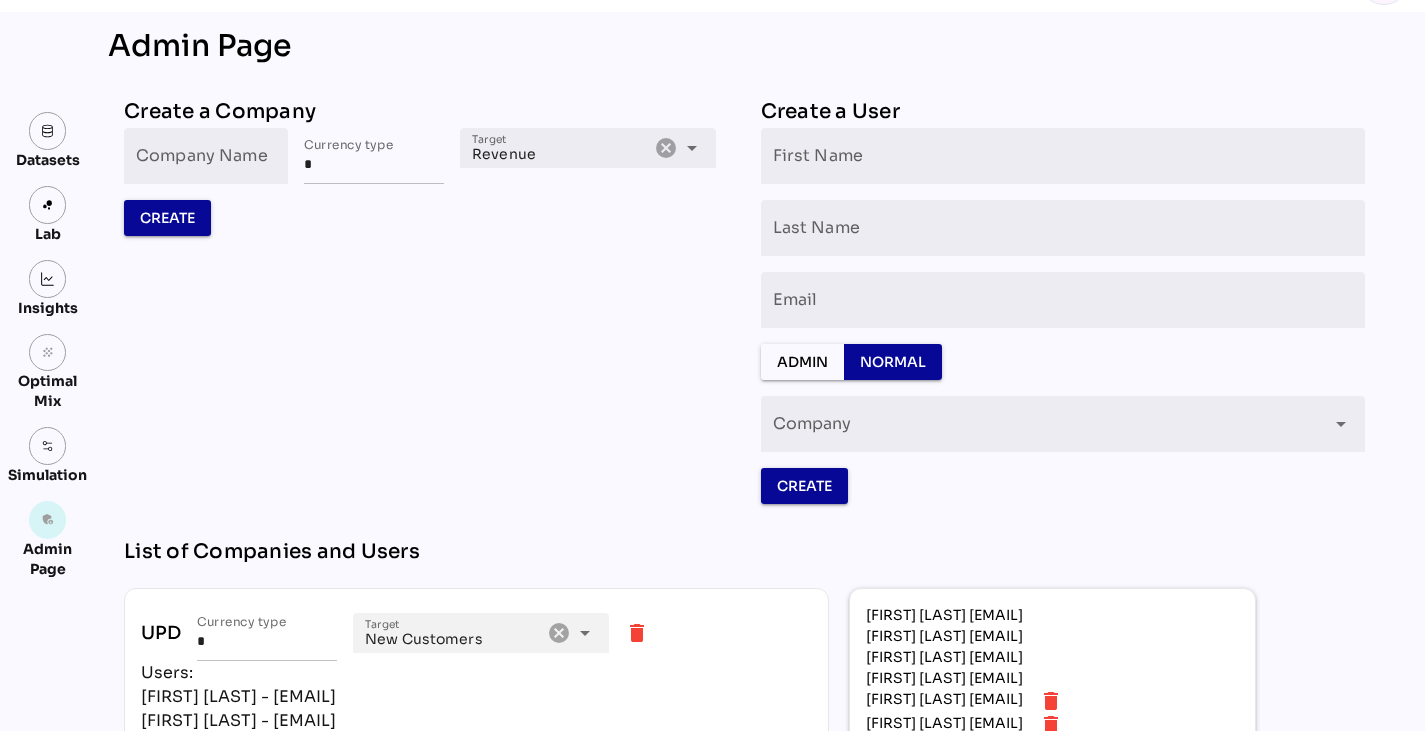 scroll, scrollTop: 0, scrollLeft: 0, axis: both 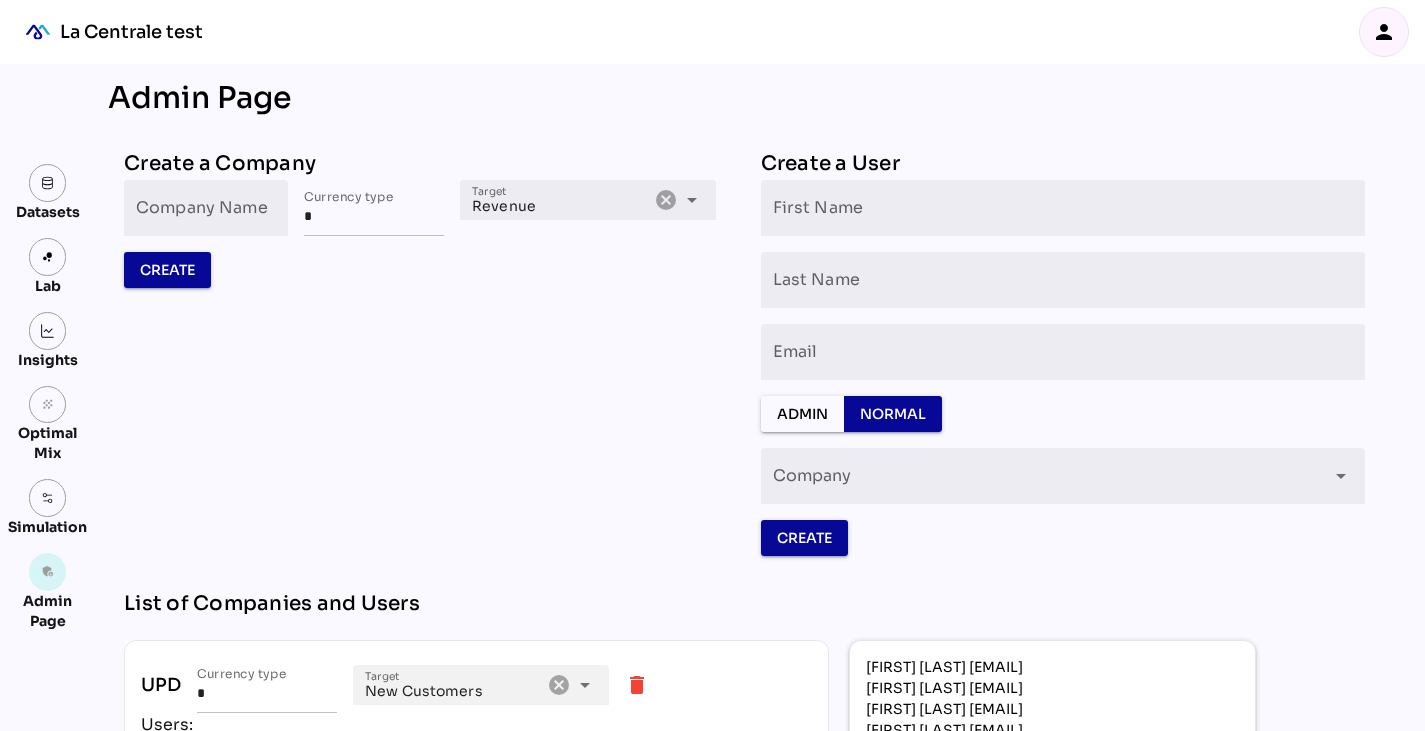 click on "person" at bounding box center (1384, 32) 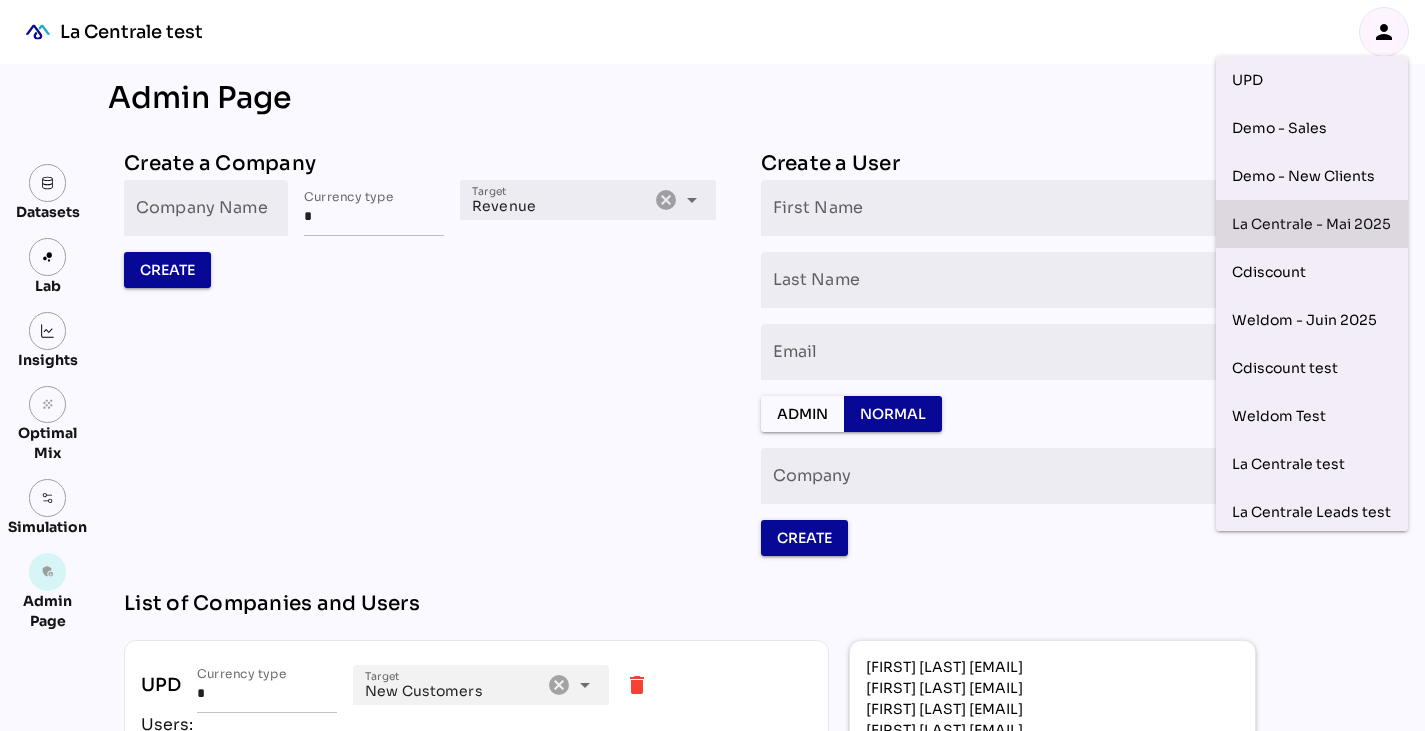 scroll, scrollTop: 69, scrollLeft: 0, axis: vertical 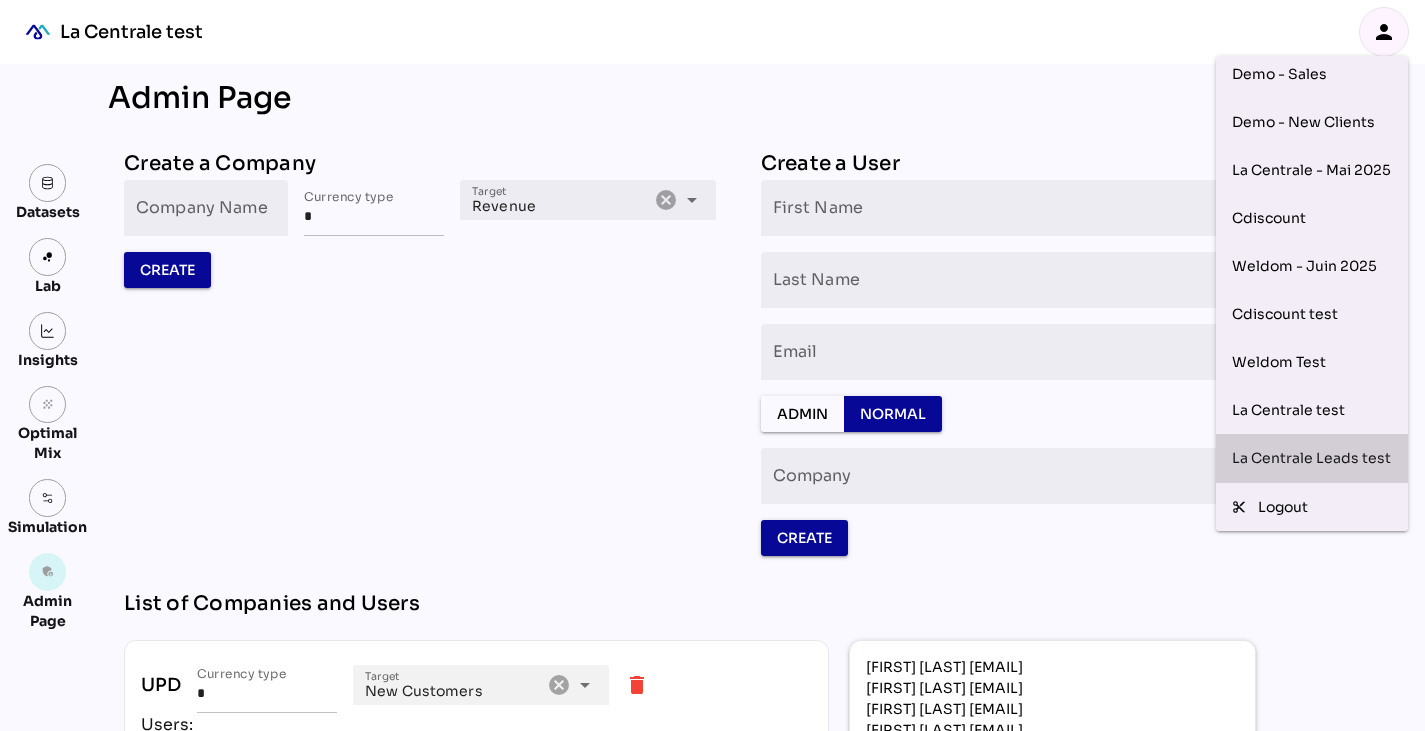click on "La Centrale Leads test" at bounding box center [1312, 458] 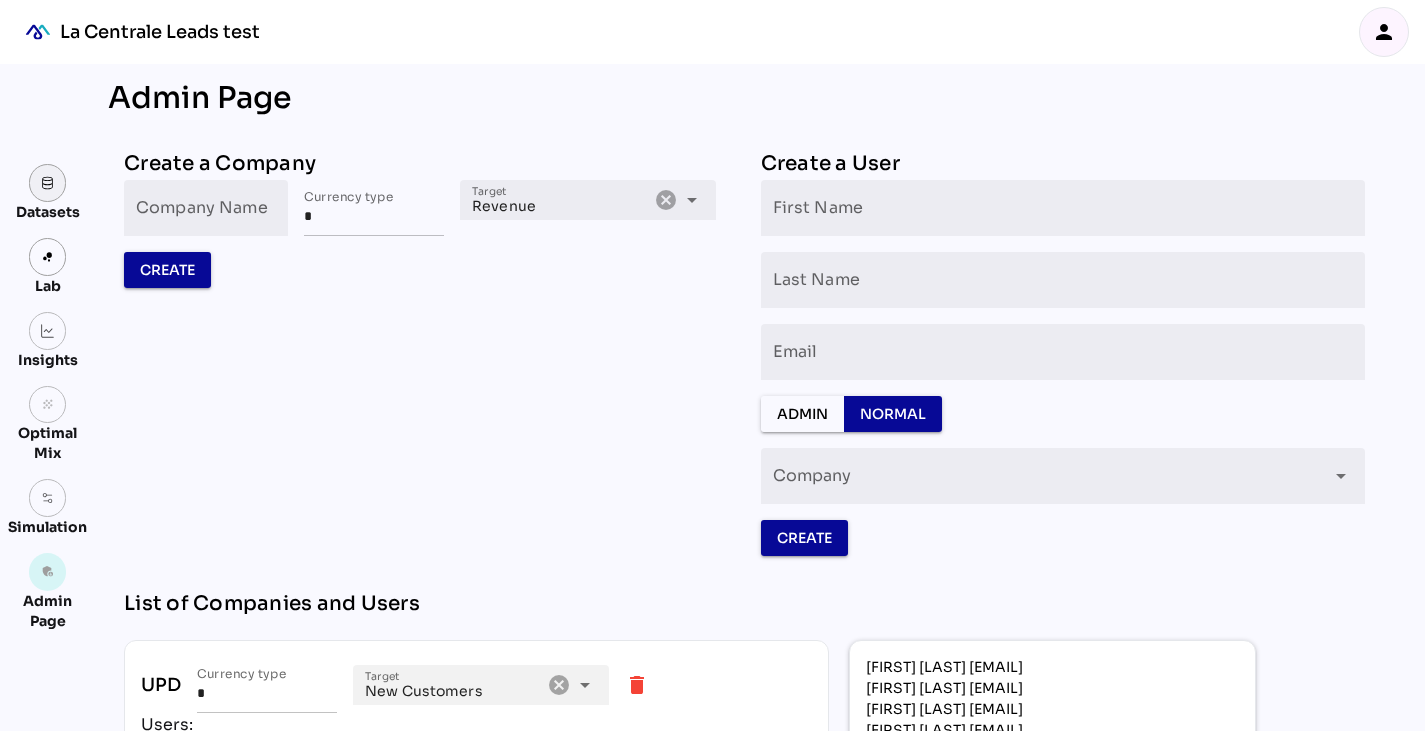 click at bounding box center [48, 183] 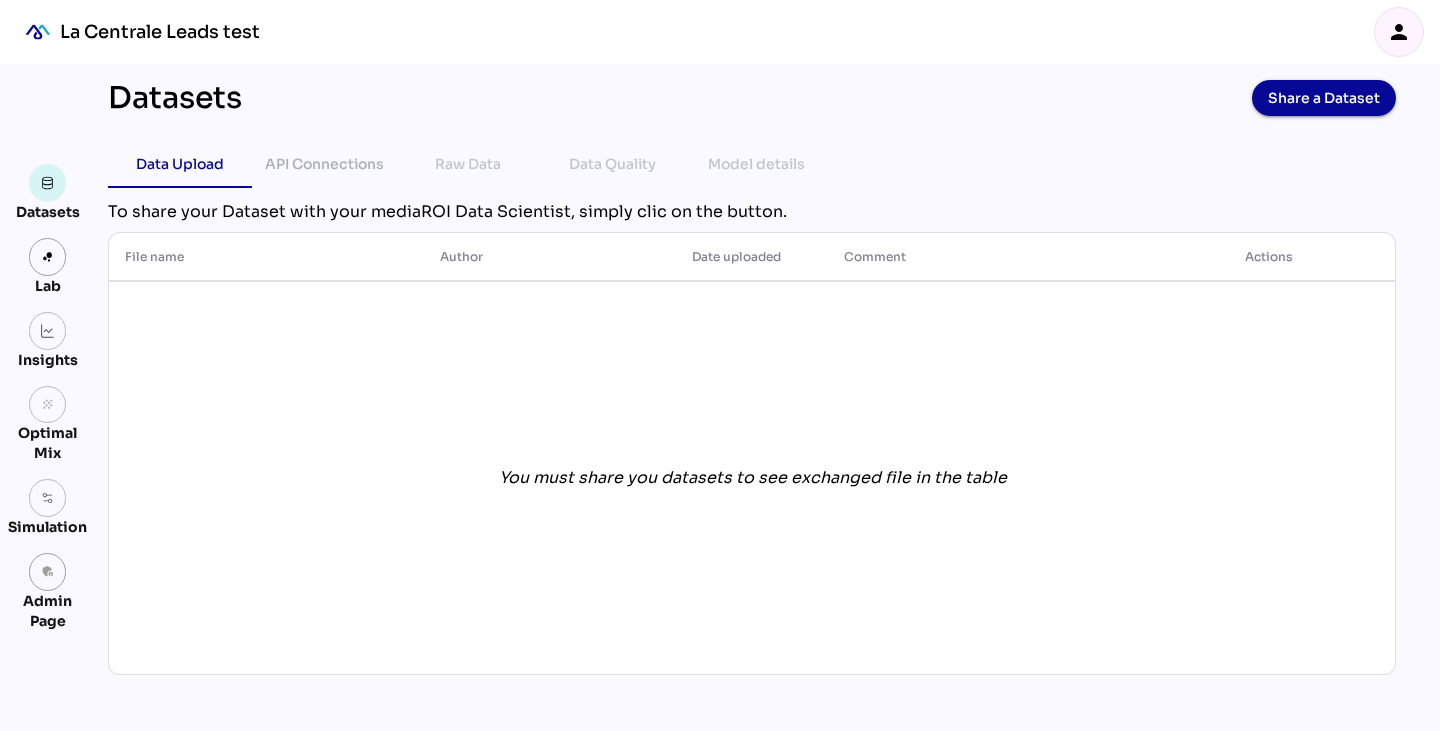 click on "You must share you datasets to see exchanged file in the table" at bounding box center (753, 478) 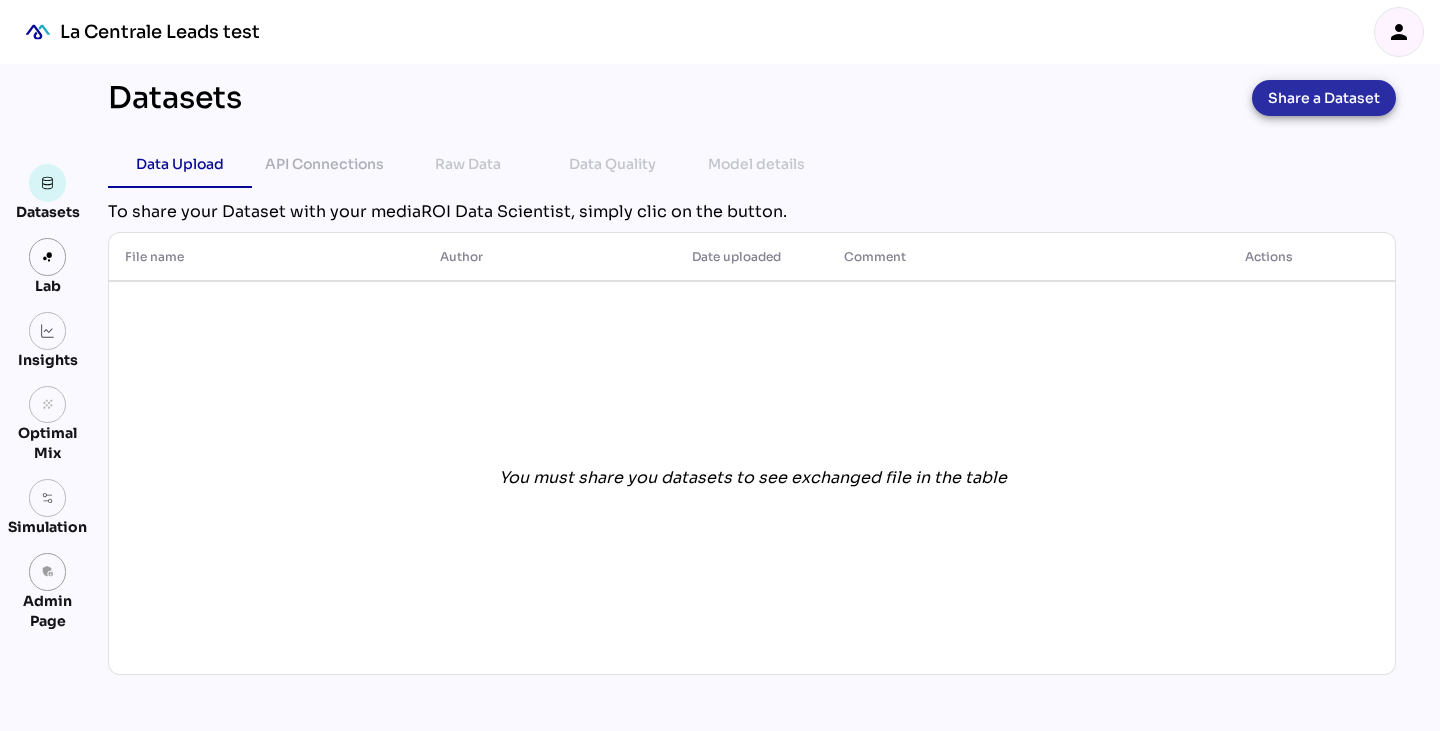 click on "Share a Dataset" at bounding box center [1324, 98] 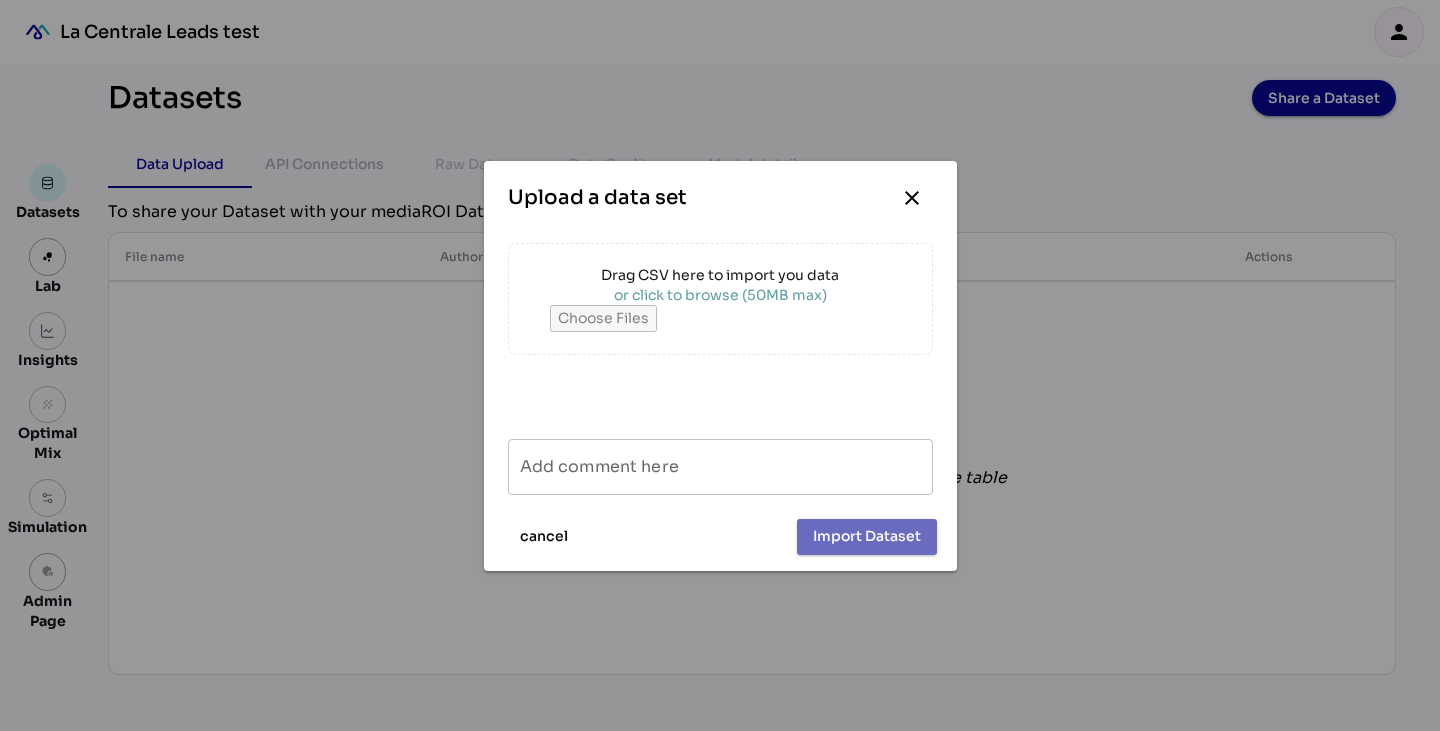 click on "Drag CSV here to import you data" at bounding box center (720, 275) 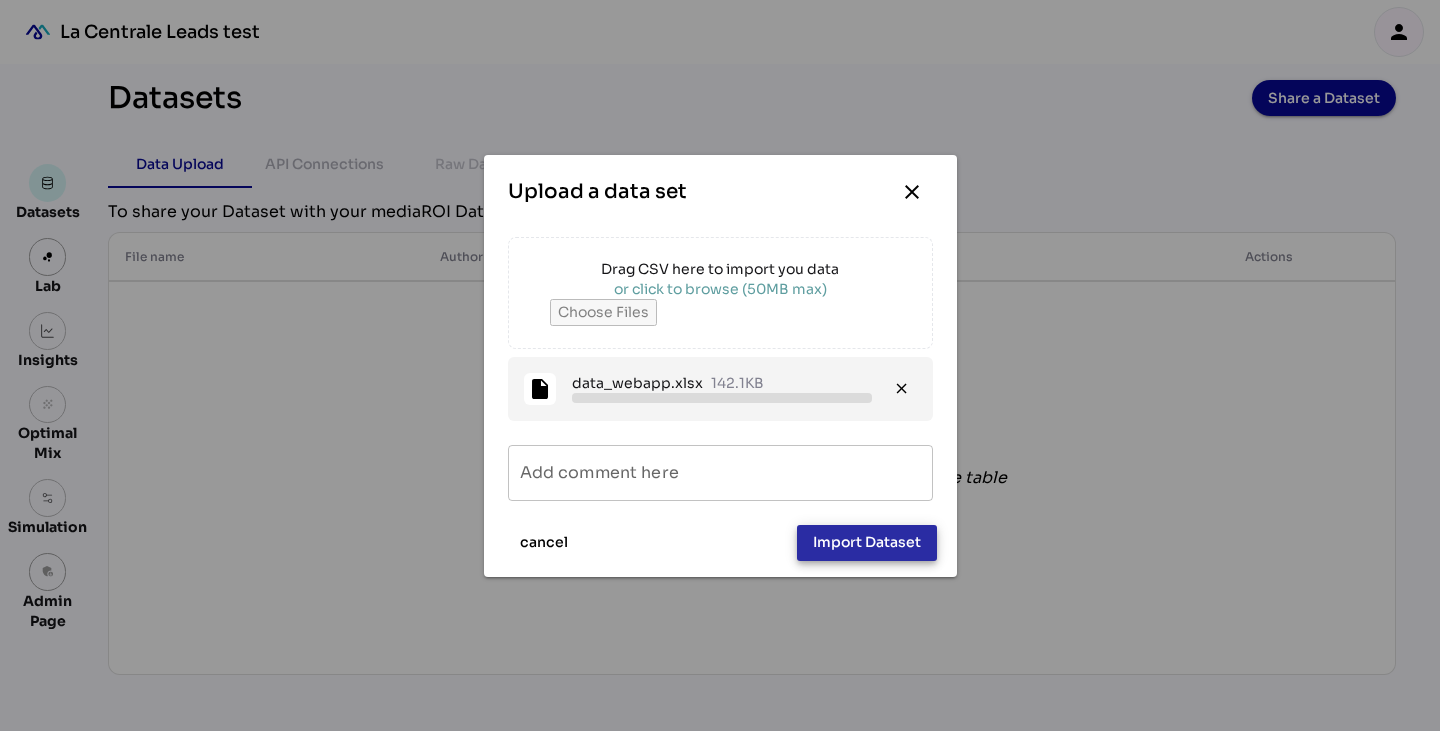 click on "Import Dataset" at bounding box center [867, 542] 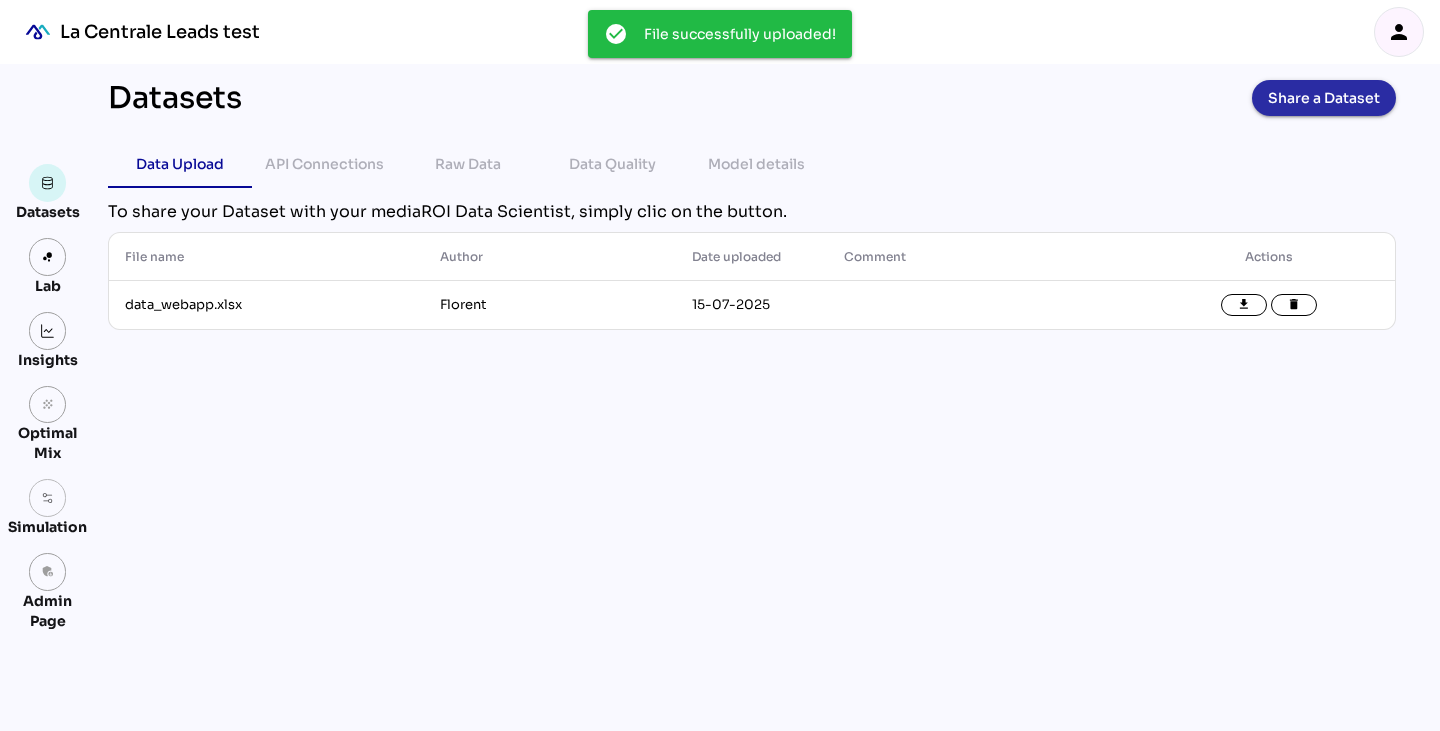 click on "Share a Dataset" at bounding box center (1324, 98) 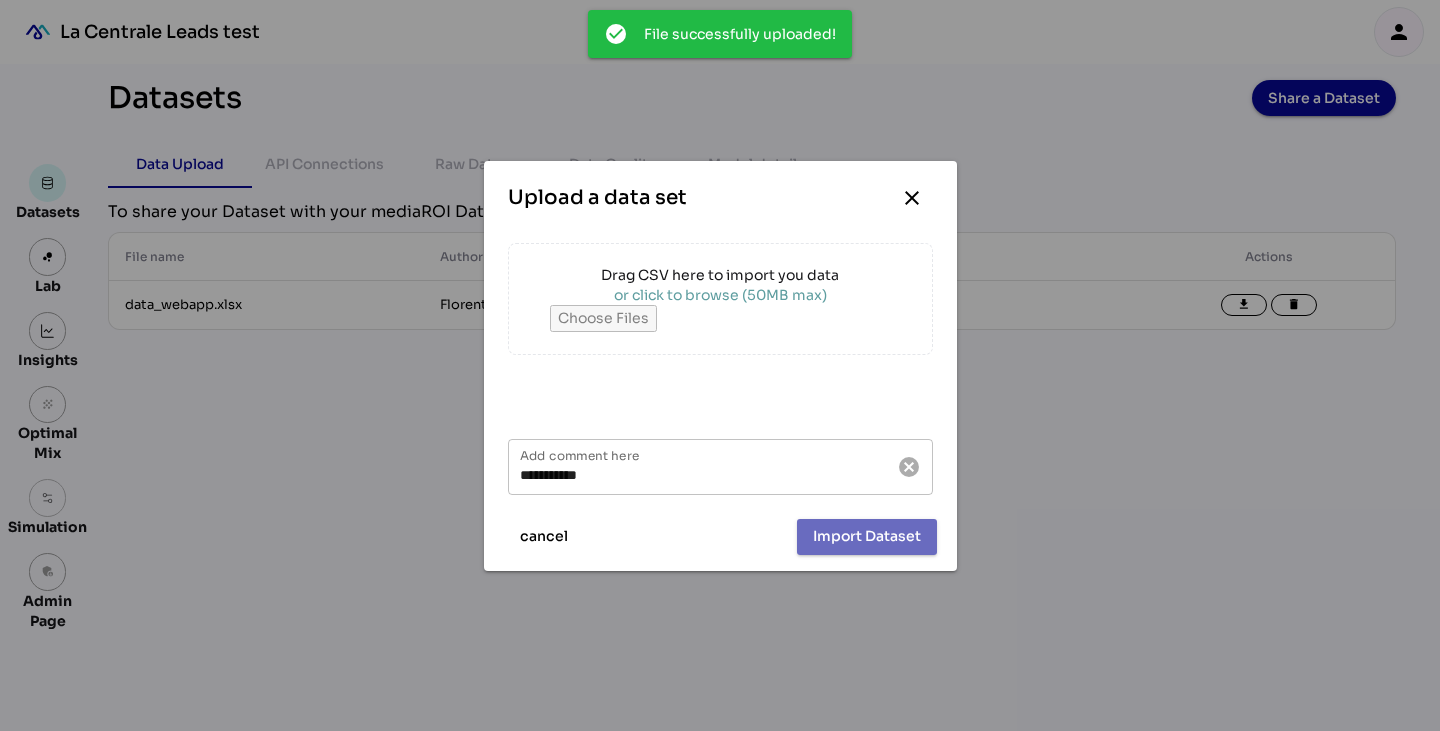 click on "Drag CSV here to import you data" at bounding box center (720, 275) 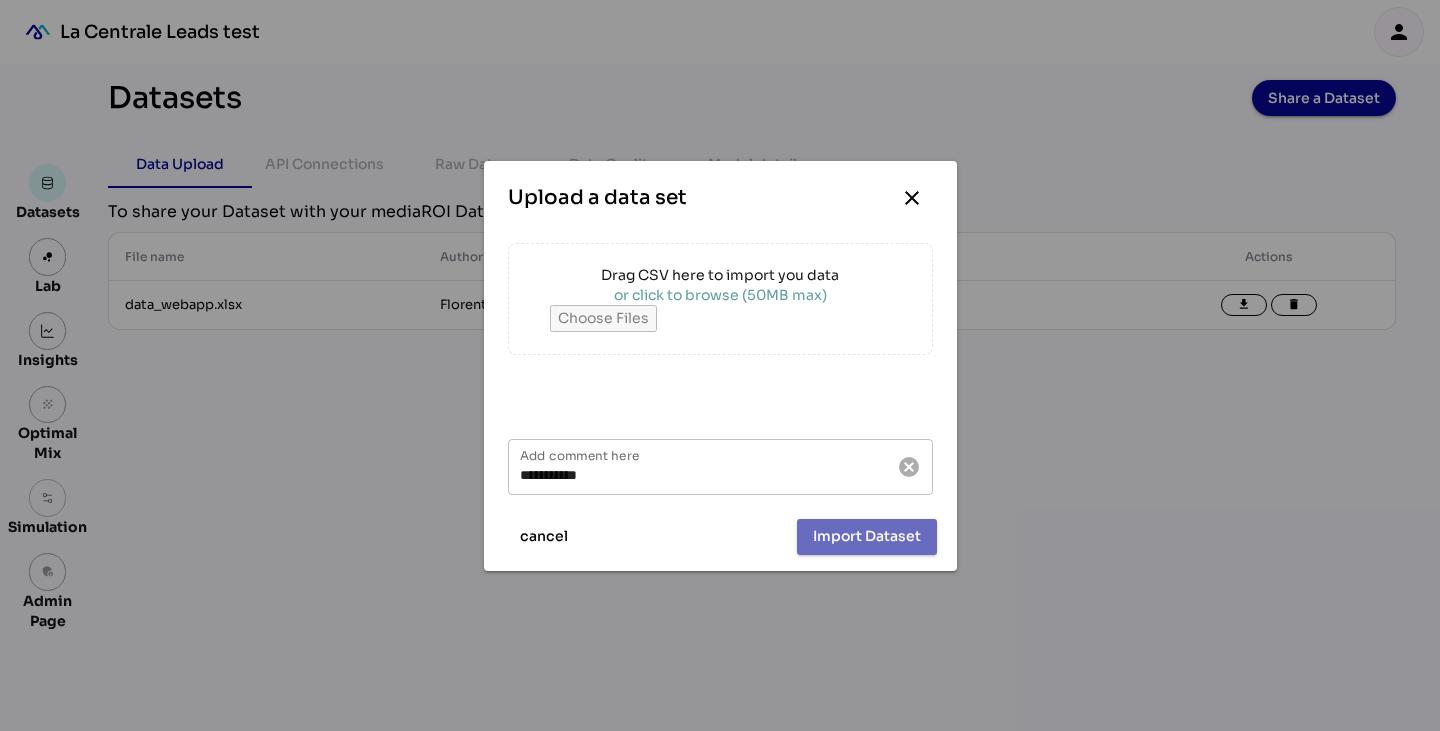 type on "**********" 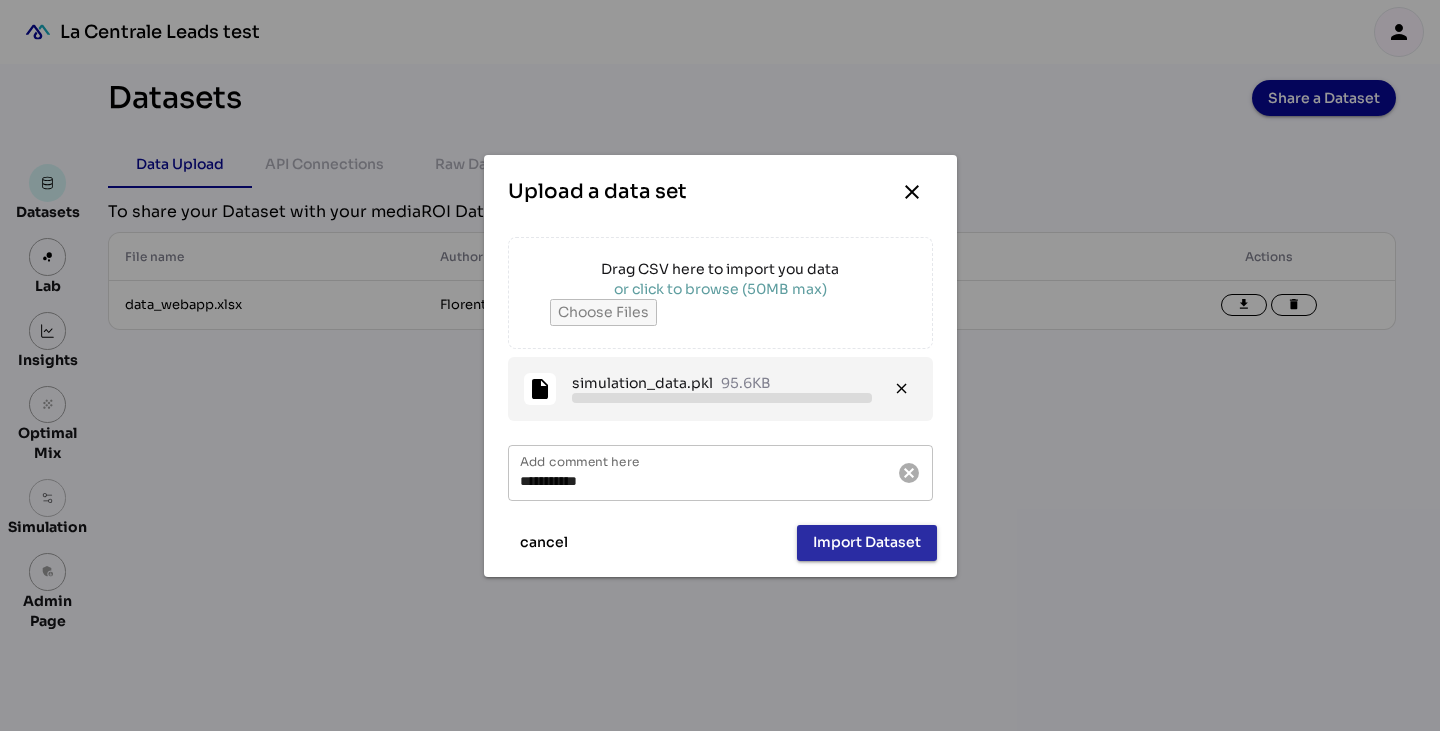 click on "Import Dataset" at bounding box center [867, 542] 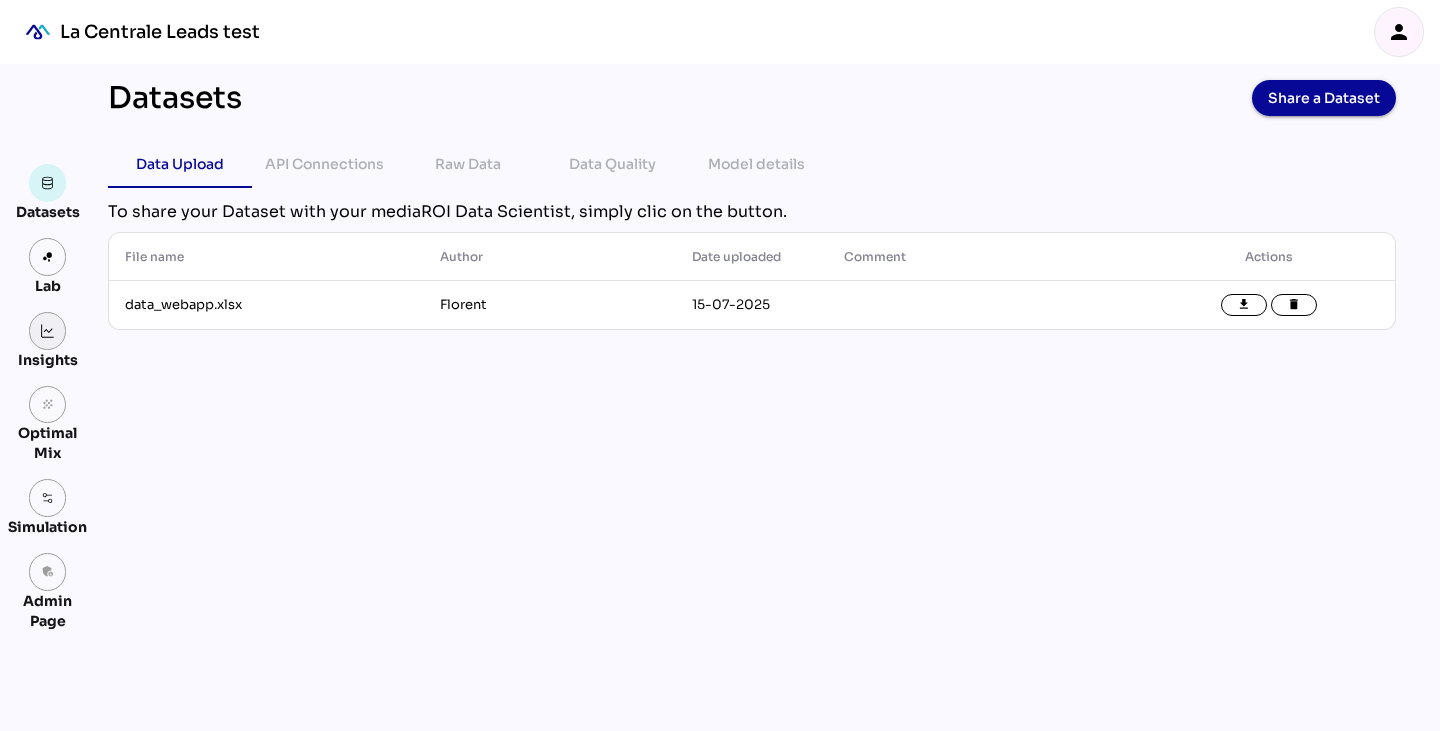 click at bounding box center (48, 331) 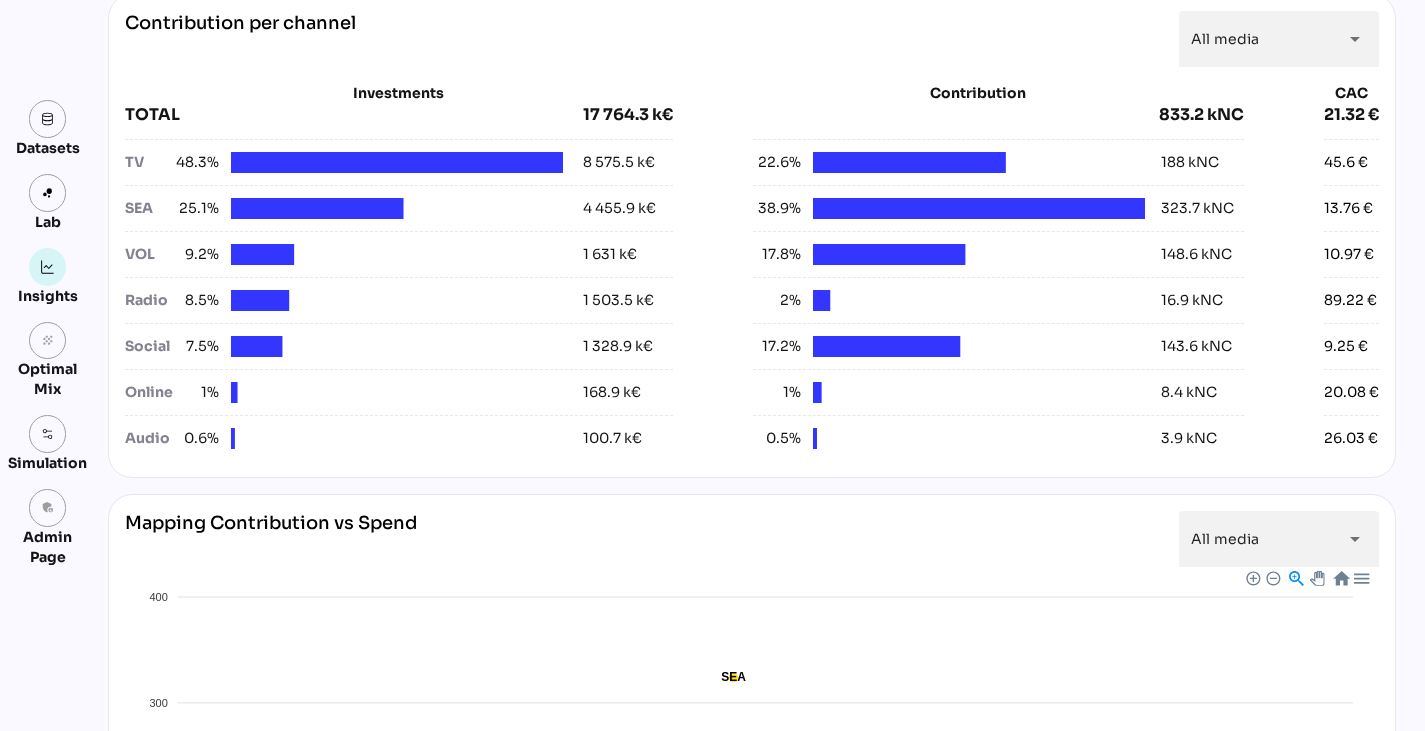 scroll, scrollTop: 794, scrollLeft: 0, axis: vertical 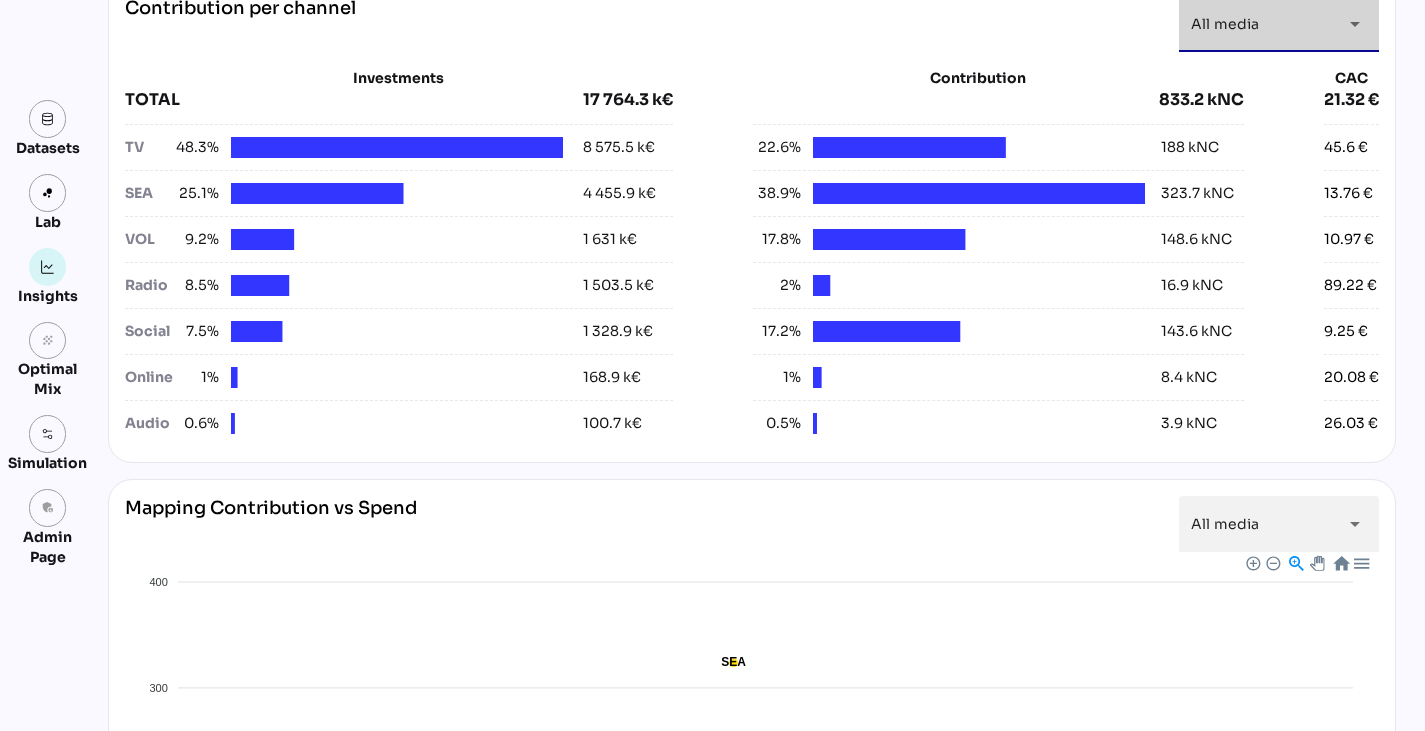 click on "All media *********" at bounding box center [1261, 24] 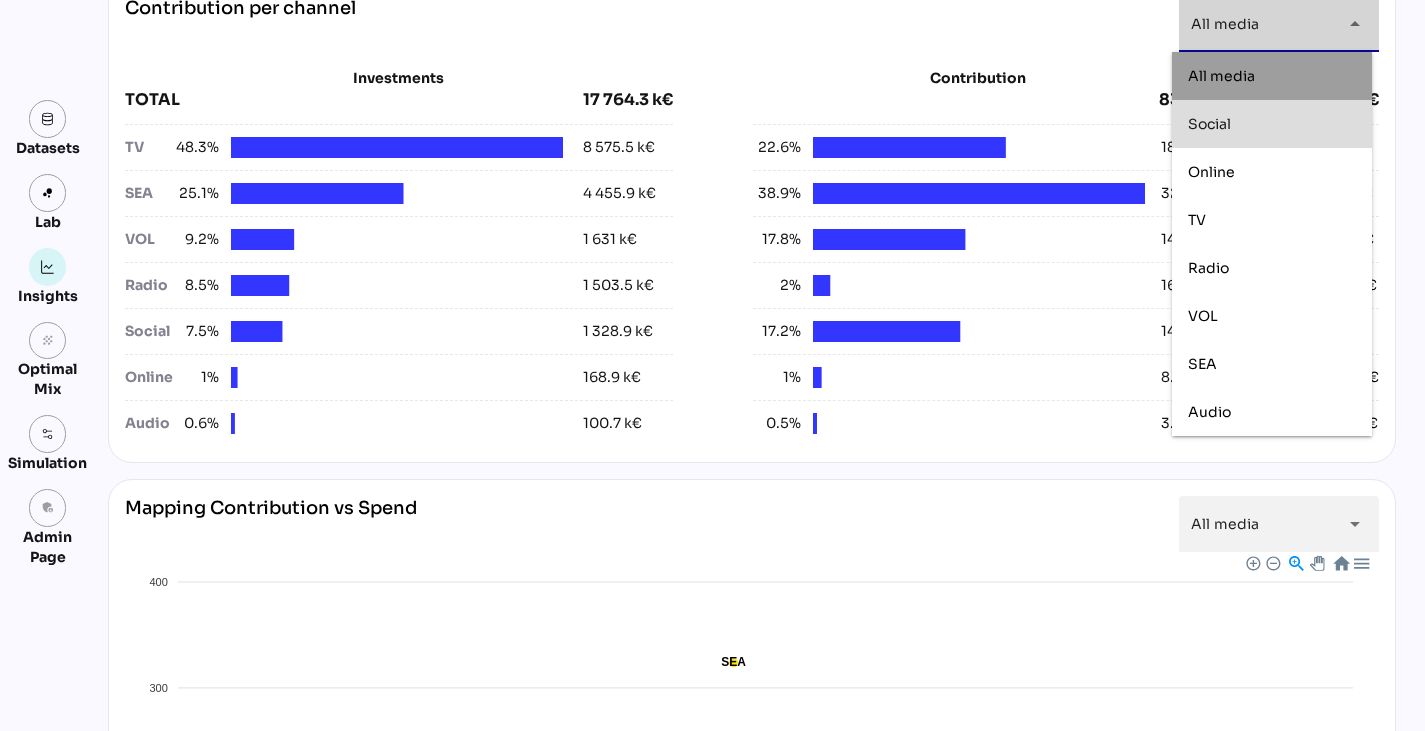 click on "Social" at bounding box center (1209, 124) 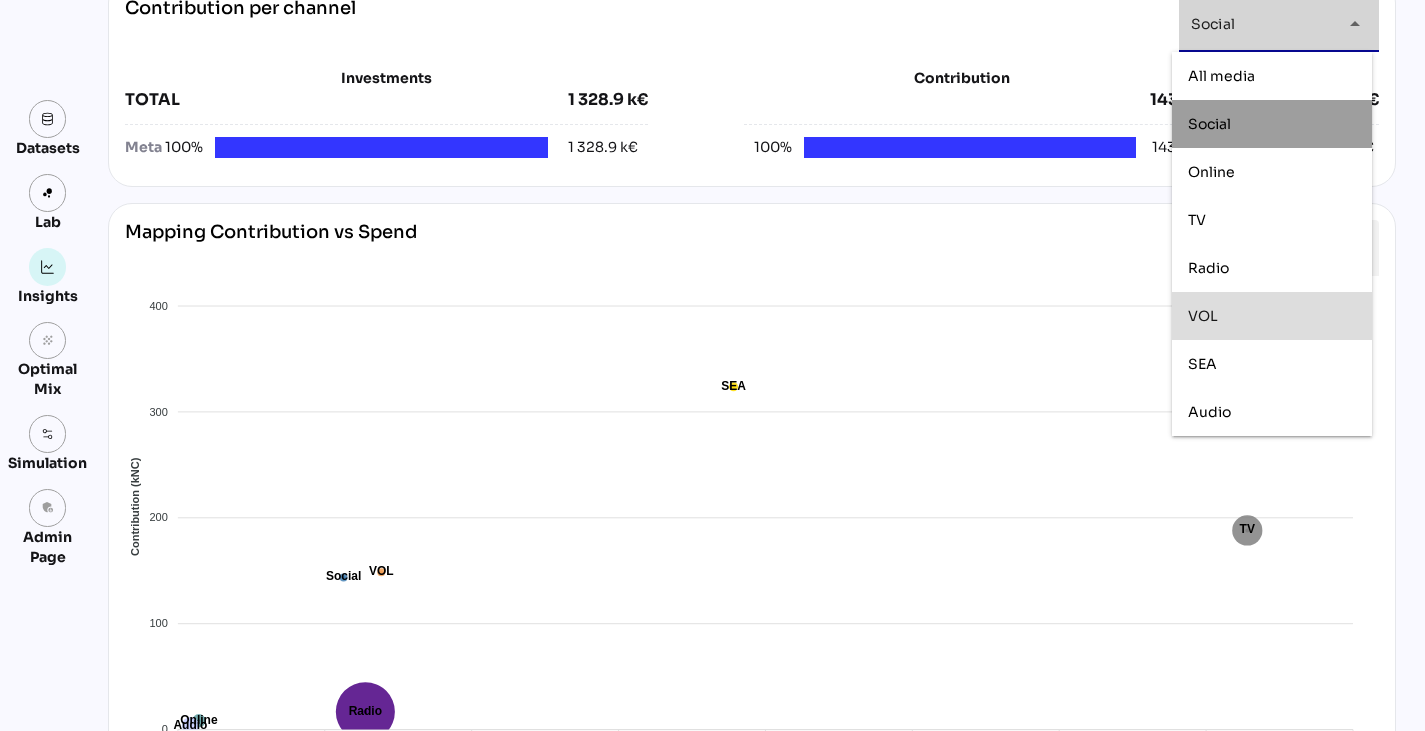 click on "VOL" at bounding box center [1272, 316] 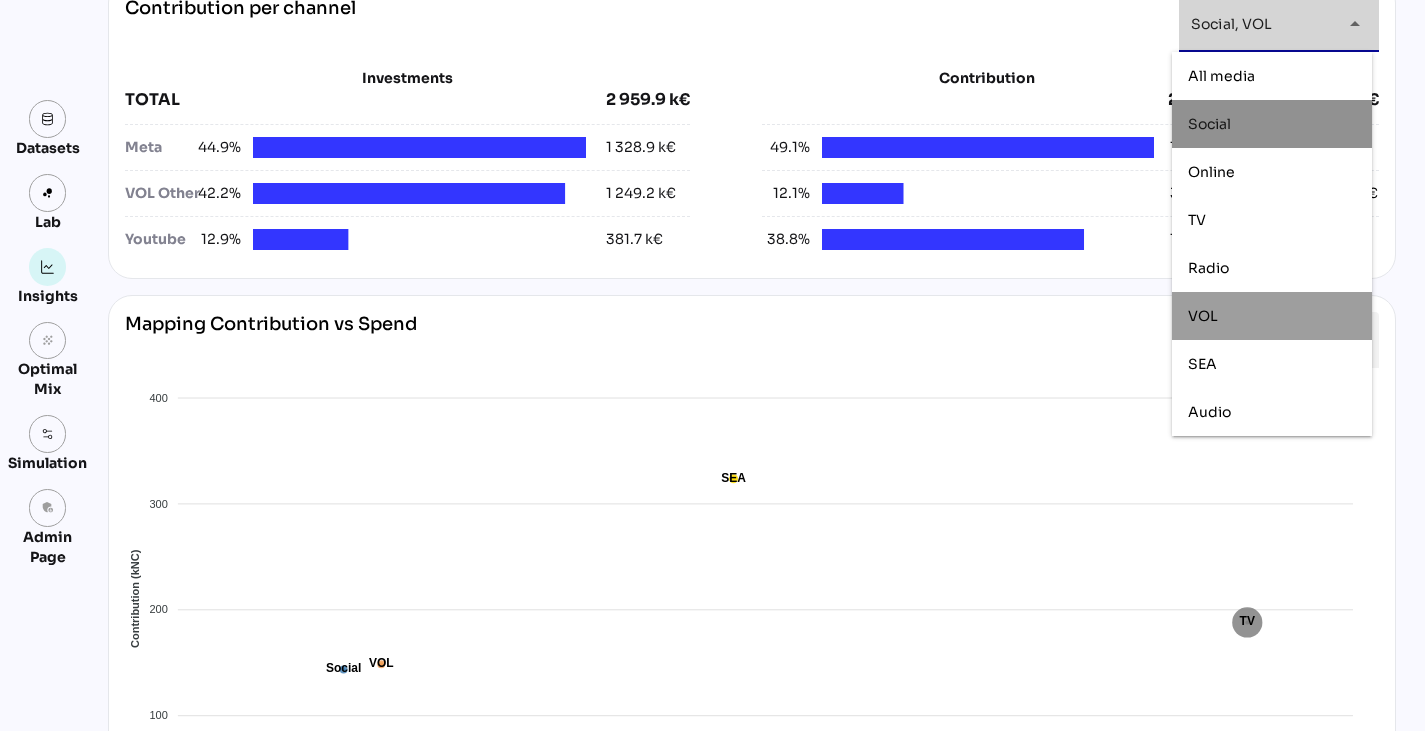 click on "Social" at bounding box center (1272, 124) 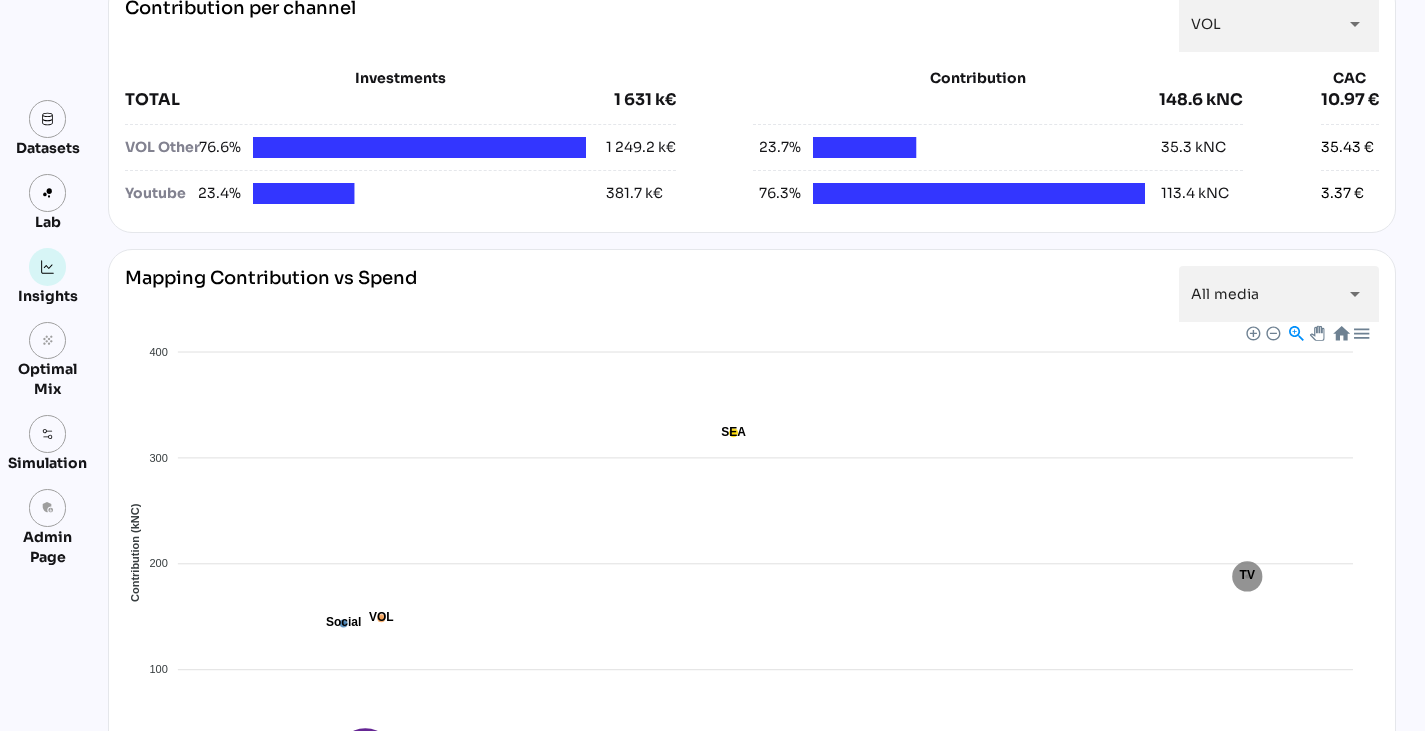 click on "Media Investment 17 764.3 k€ Generated New Customers 833 168.4 NC CAC - All media 21.32 € Contribution by category baseline media 92.8% 7.2% New Customers New Customers Download SVG Download PNG Download CSV Contributions over time All media ********* arrow_drop_down Baseline SEA VOL Social Online TV Radio Audio 150 000 150 000 100 000 100 000 50 000 50 000 0 0 Contribution (NC) Jul '23 Jul '23 2024 2024 Jul '24 Jul '24 2025 2025 Date 29 May Baseline: 67 489.1 SEA: 2 226.9 VOL: 0 Social: 873.8 Online: 0 TV: 0 Radio: 0 Audio: 0 29 May
Download SVG Download PNG Download CSV Contribution per channel VOL *** arrow_drop_down Investments TOTAL 1 631 k€ VOL Other 76.6% 1 249.2 k€ Youtube 23.4% 381.7 k€ CAC" at bounding box center (752, 118) 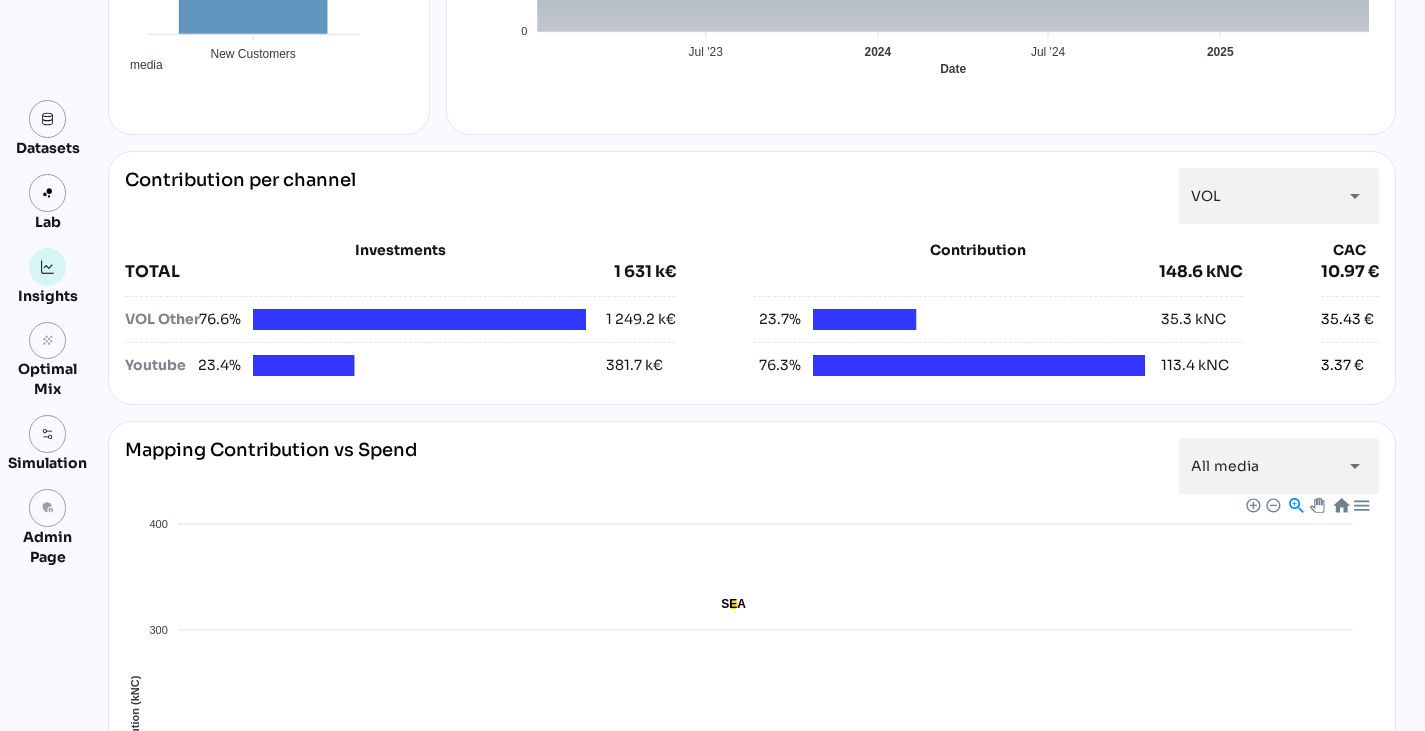 scroll, scrollTop: 617, scrollLeft: 0, axis: vertical 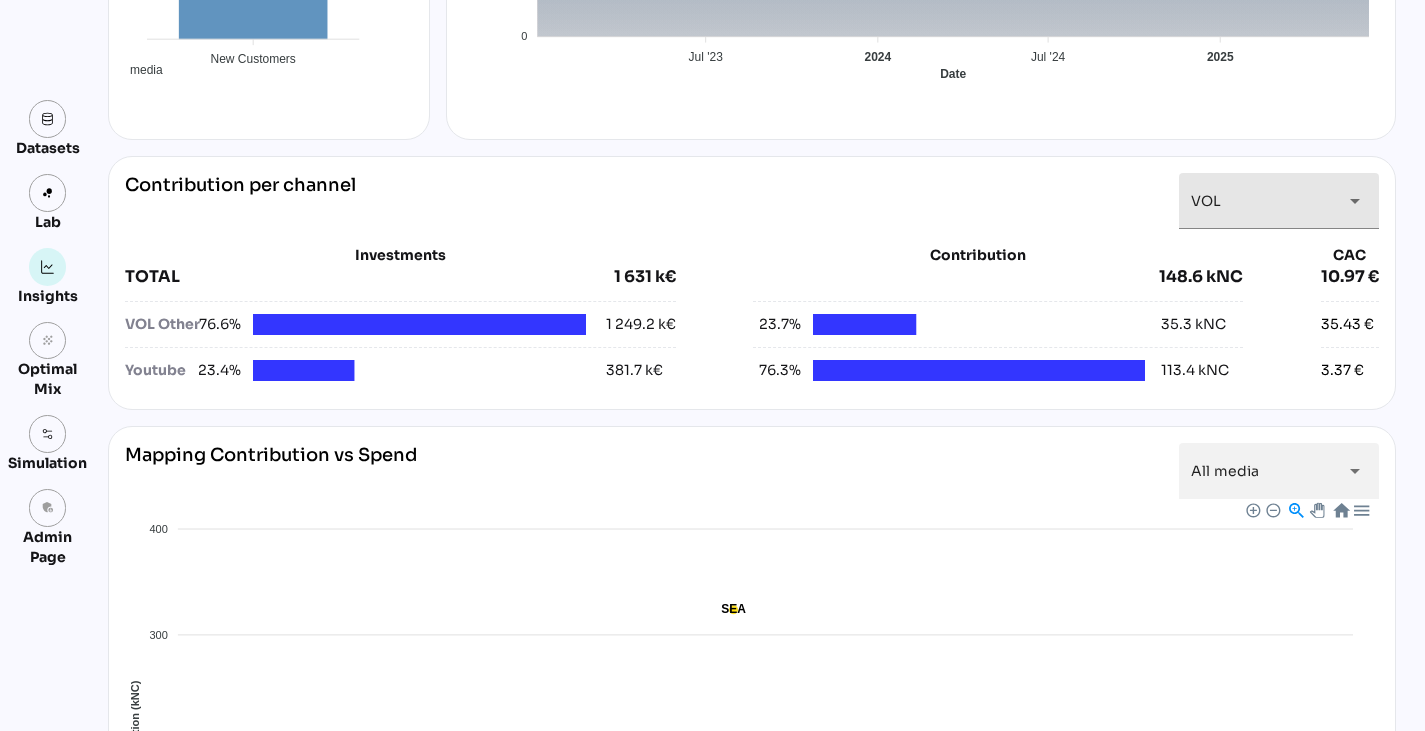 click on "arrow_drop_down" at bounding box center (1355, 201) 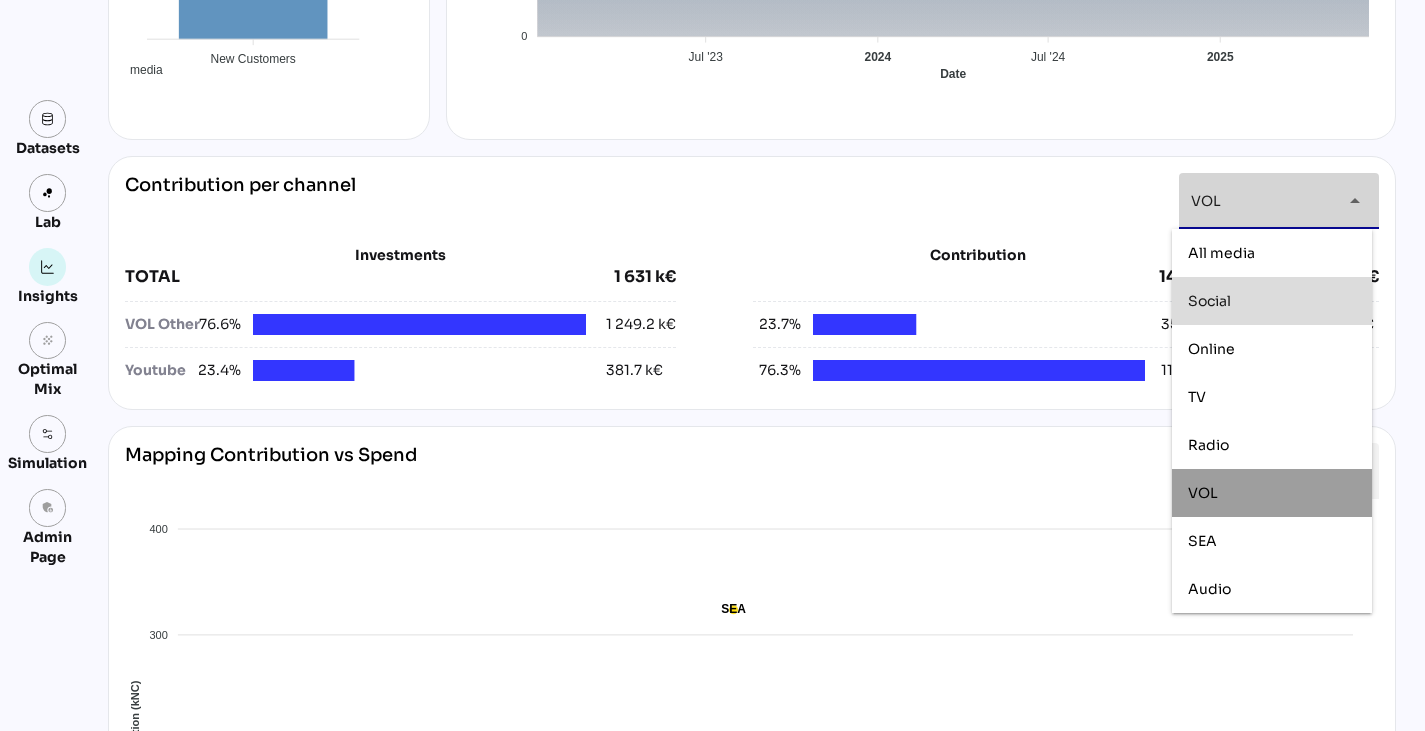 click on "Social" at bounding box center (1272, 301) 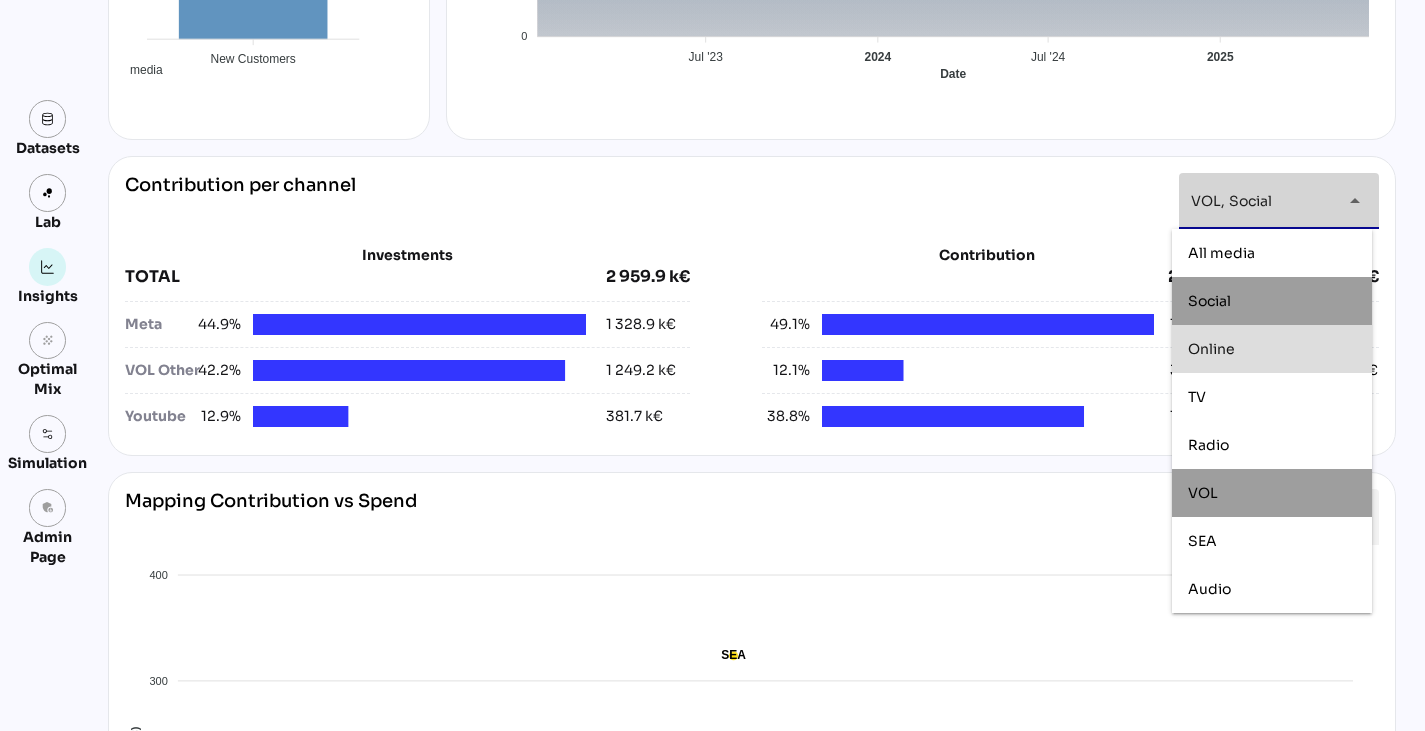 click on "Online" at bounding box center (1272, 349) 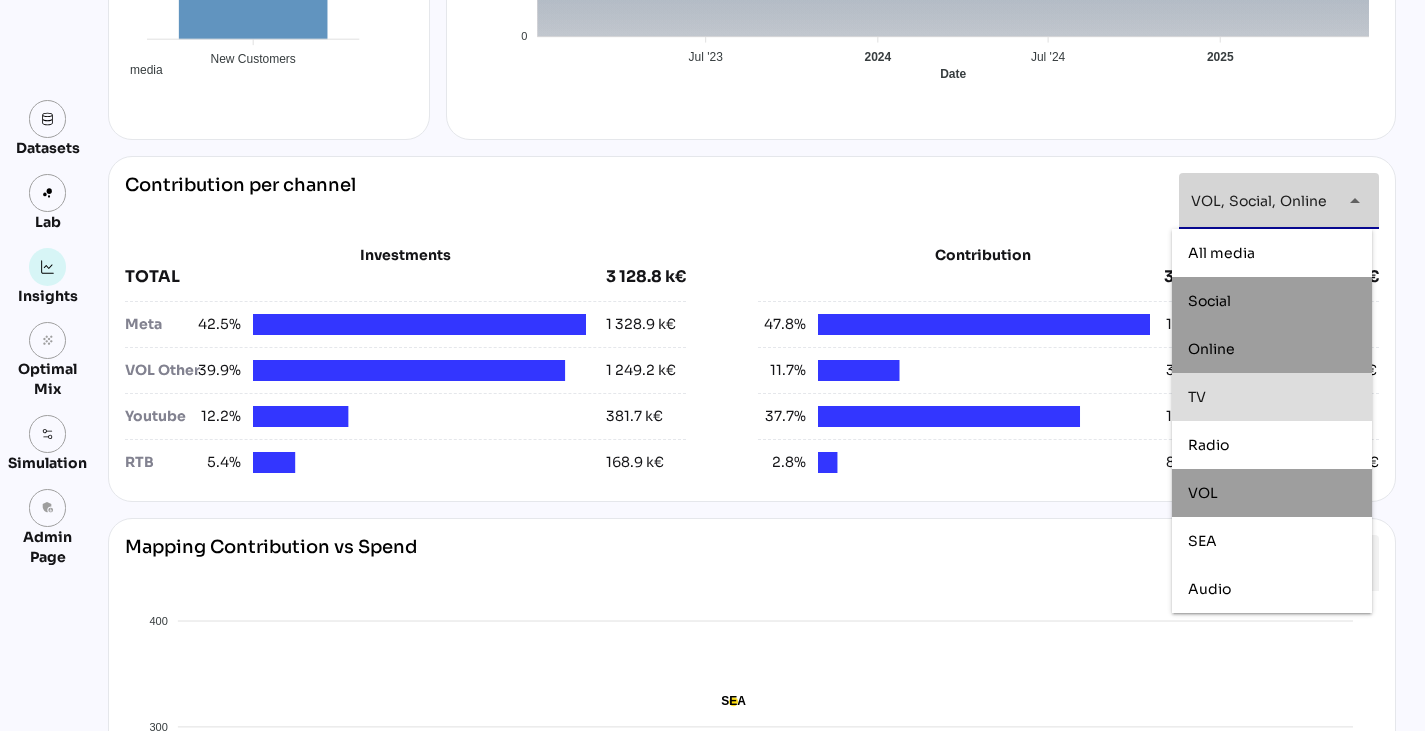 click on "TV" at bounding box center [1272, 397] 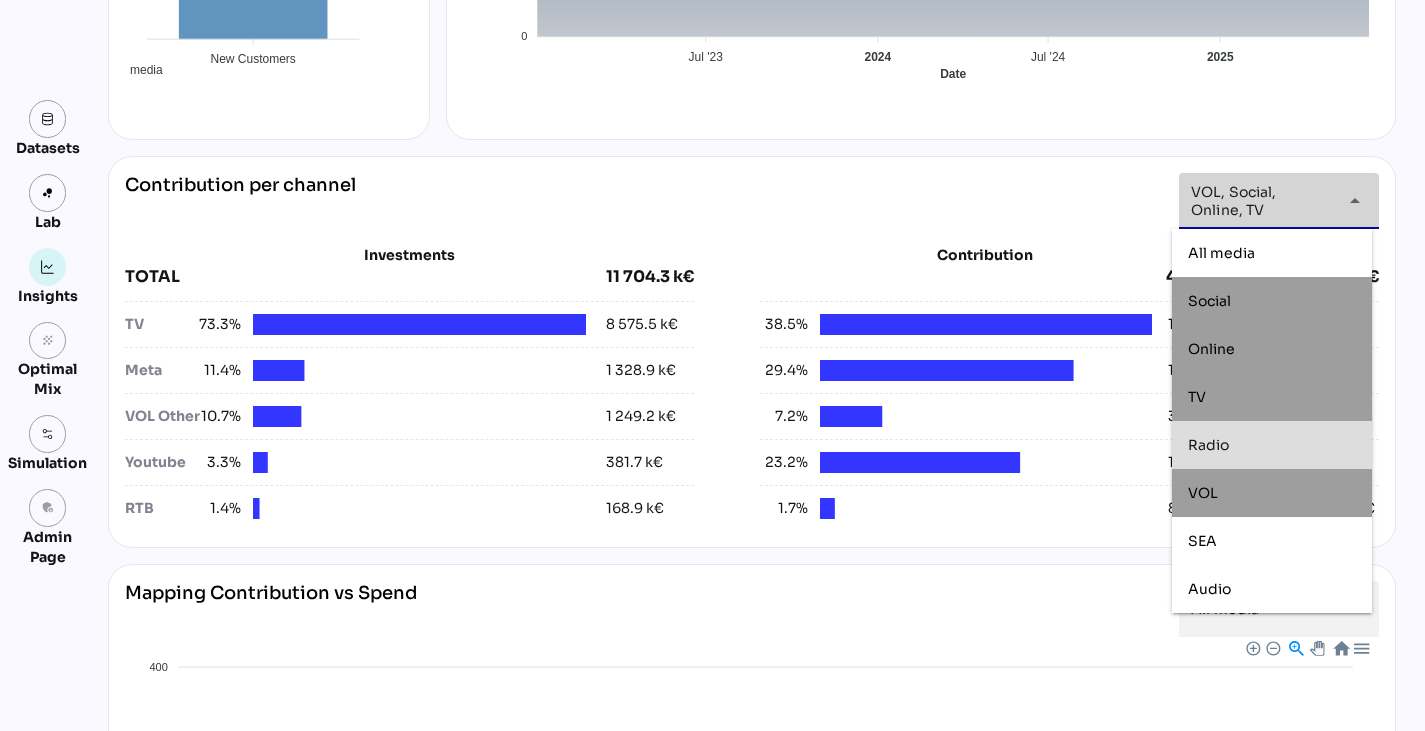 click on "Radio" at bounding box center (1272, 445) 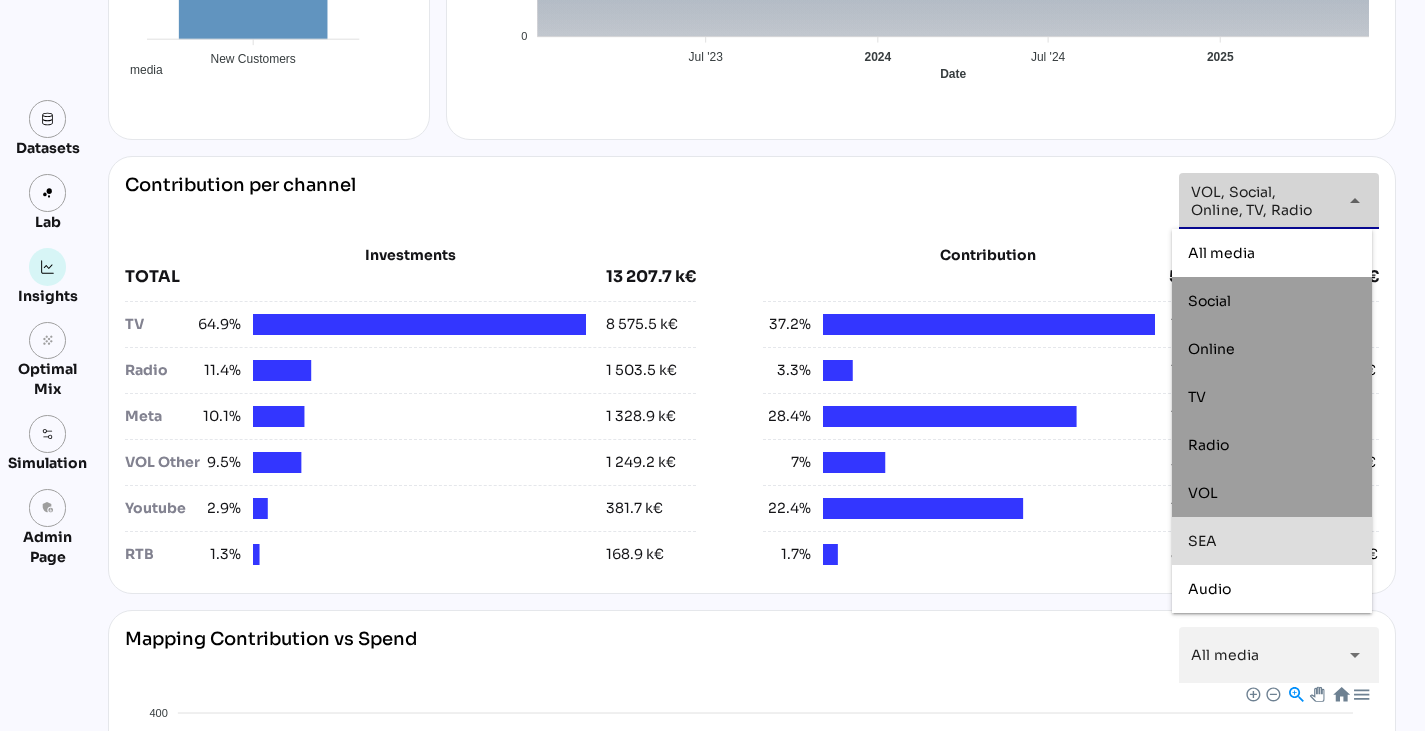 click on "SEA" at bounding box center (1272, 541) 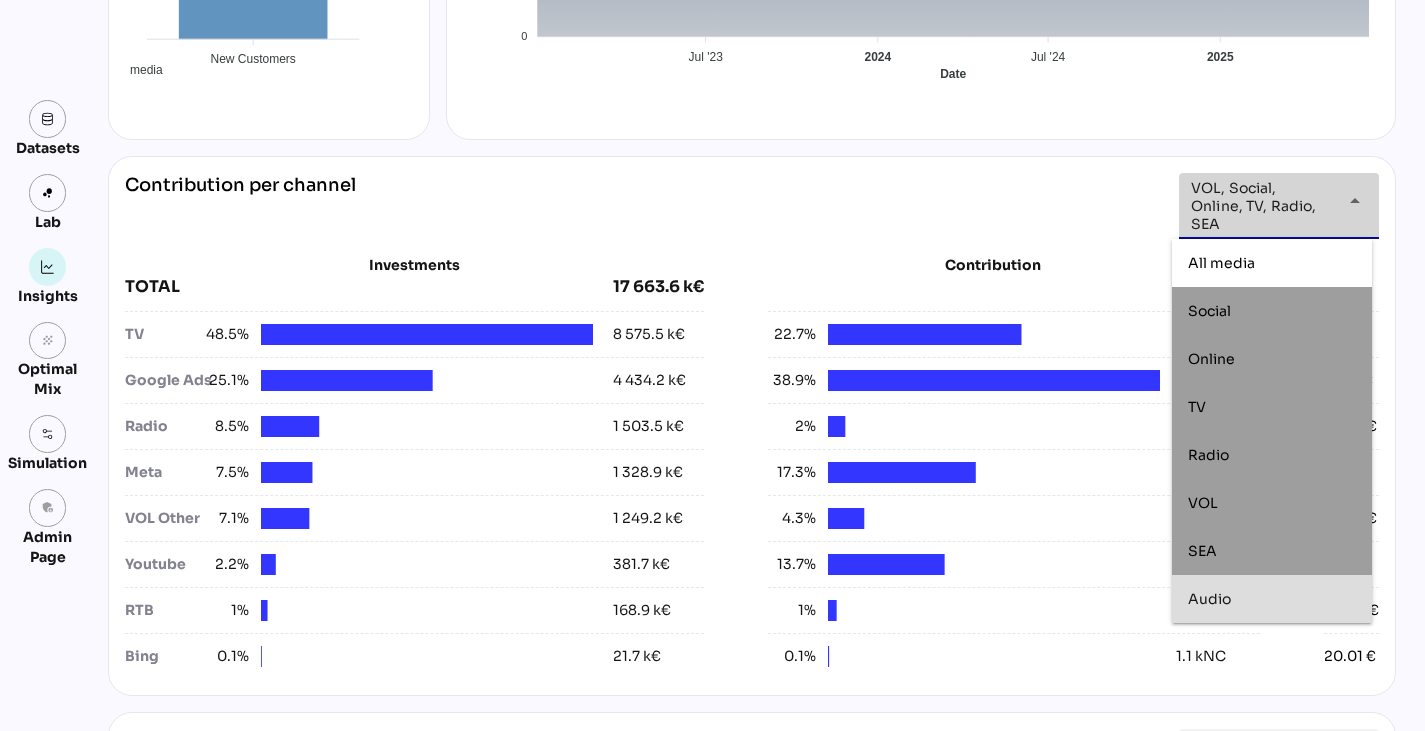 click on "Audio" at bounding box center [1272, 599] 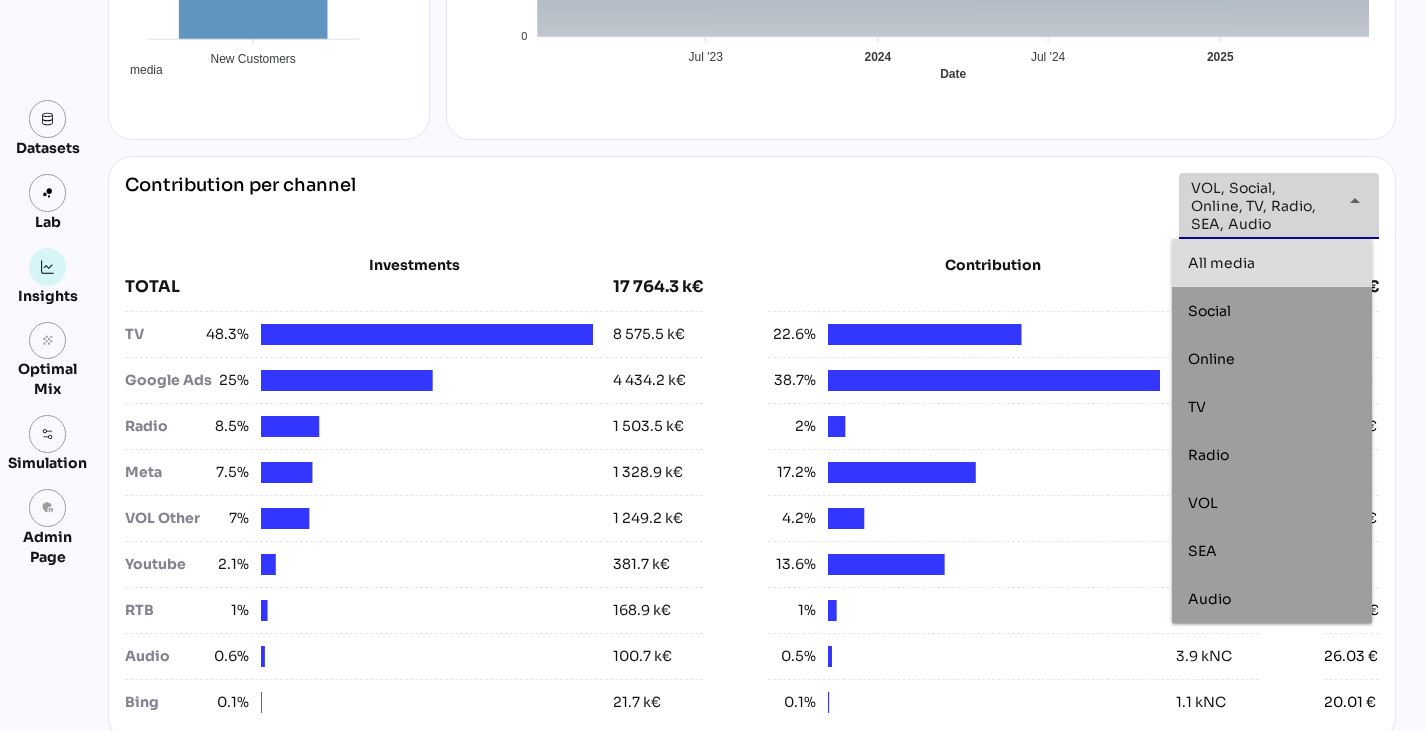 click on "**********" at bounding box center (752, 206) 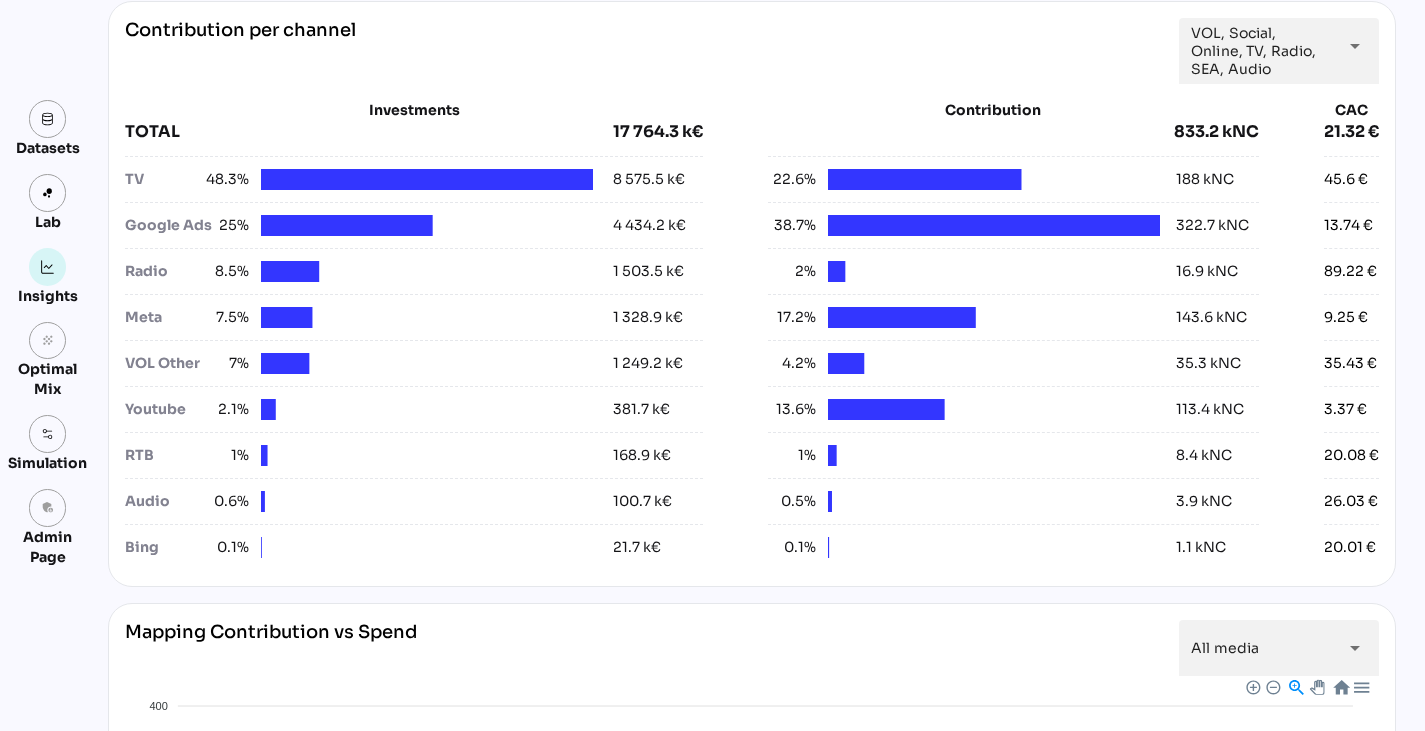 scroll, scrollTop: 773, scrollLeft: 0, axis: vertical 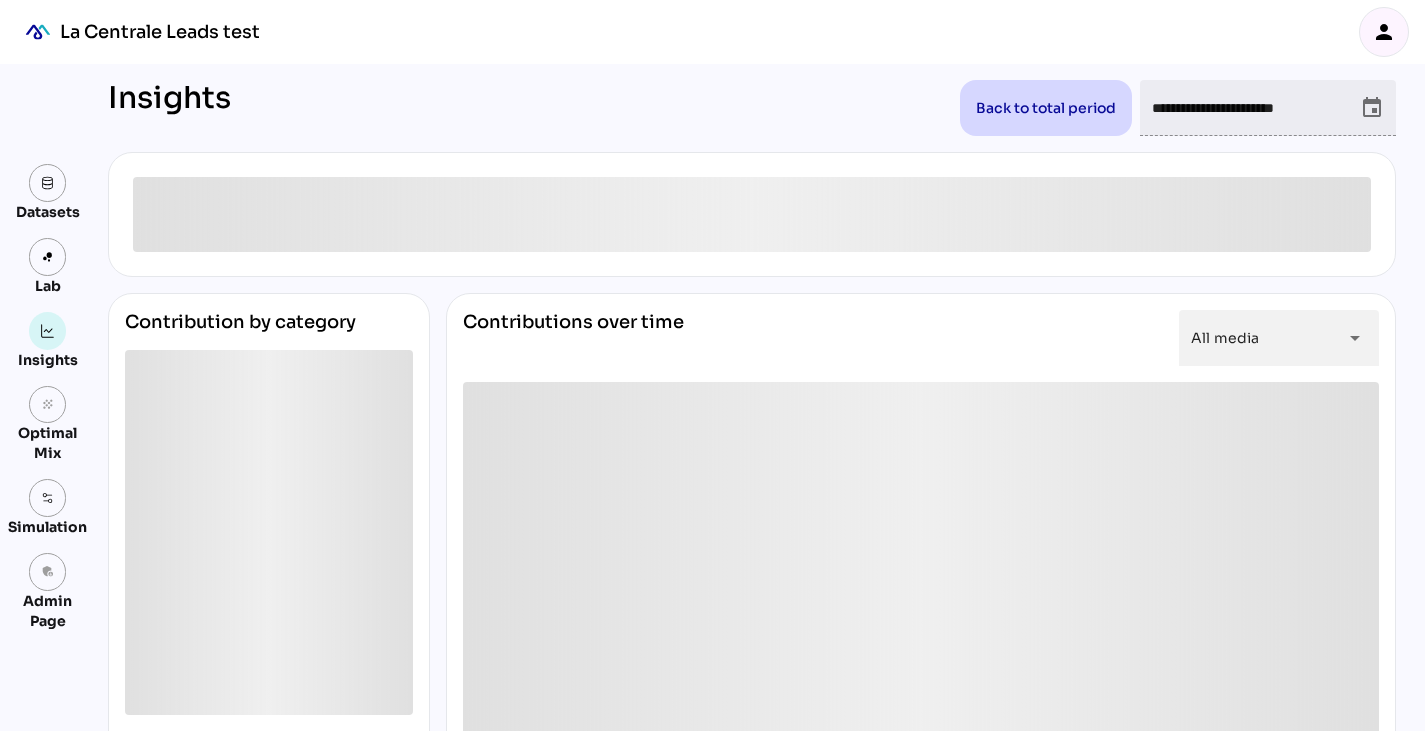click on "person" at bounding box center (1384, 32) 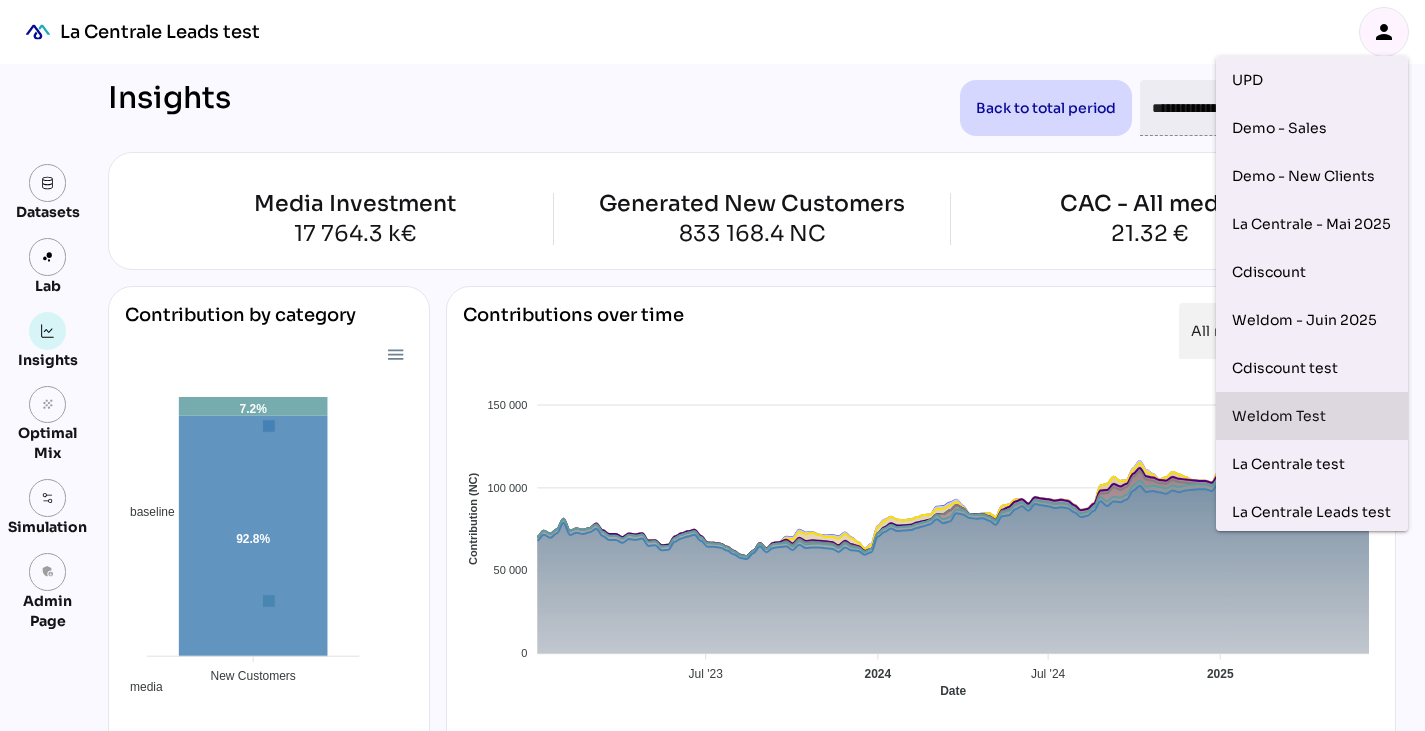 scroll, scrollTop: 69, scrollLeft: 0, axis: vertical 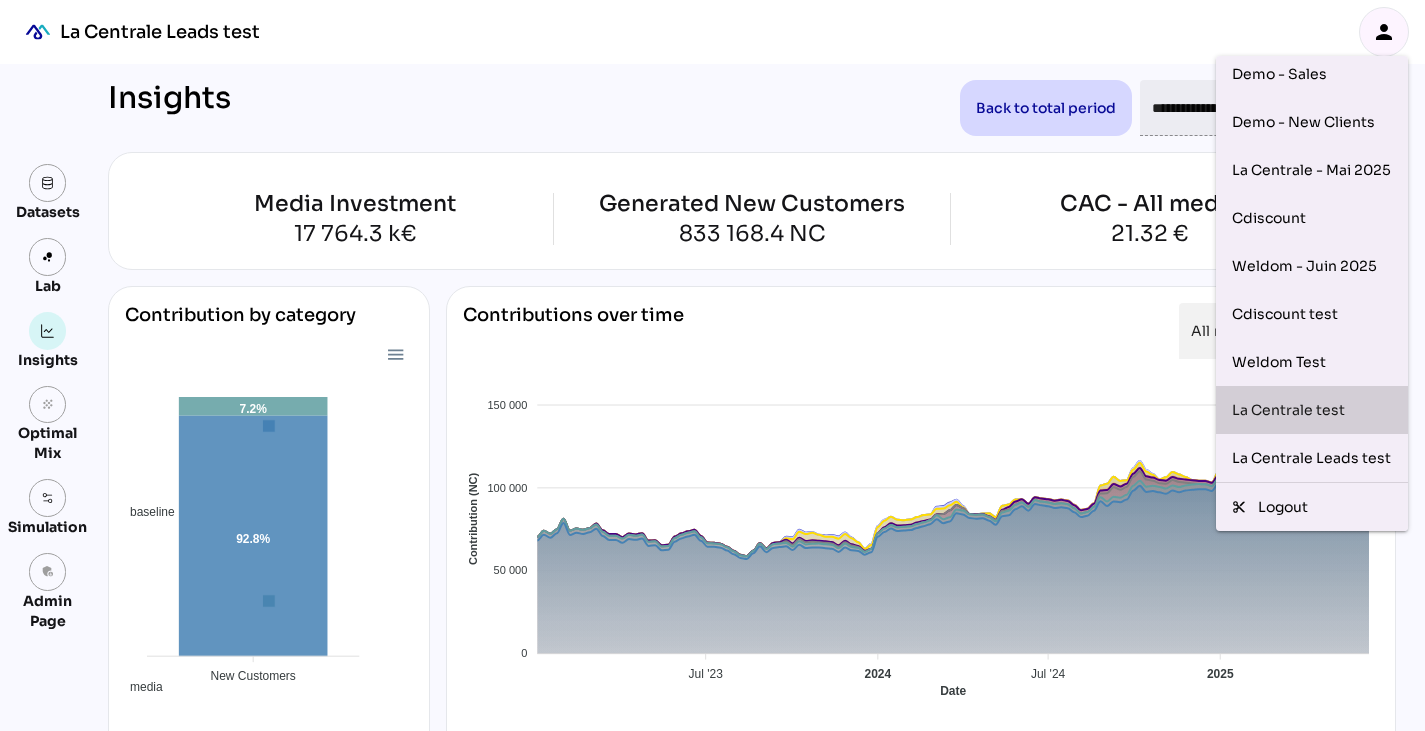click on "La Centrale test" at bounding box center (1312, 410) 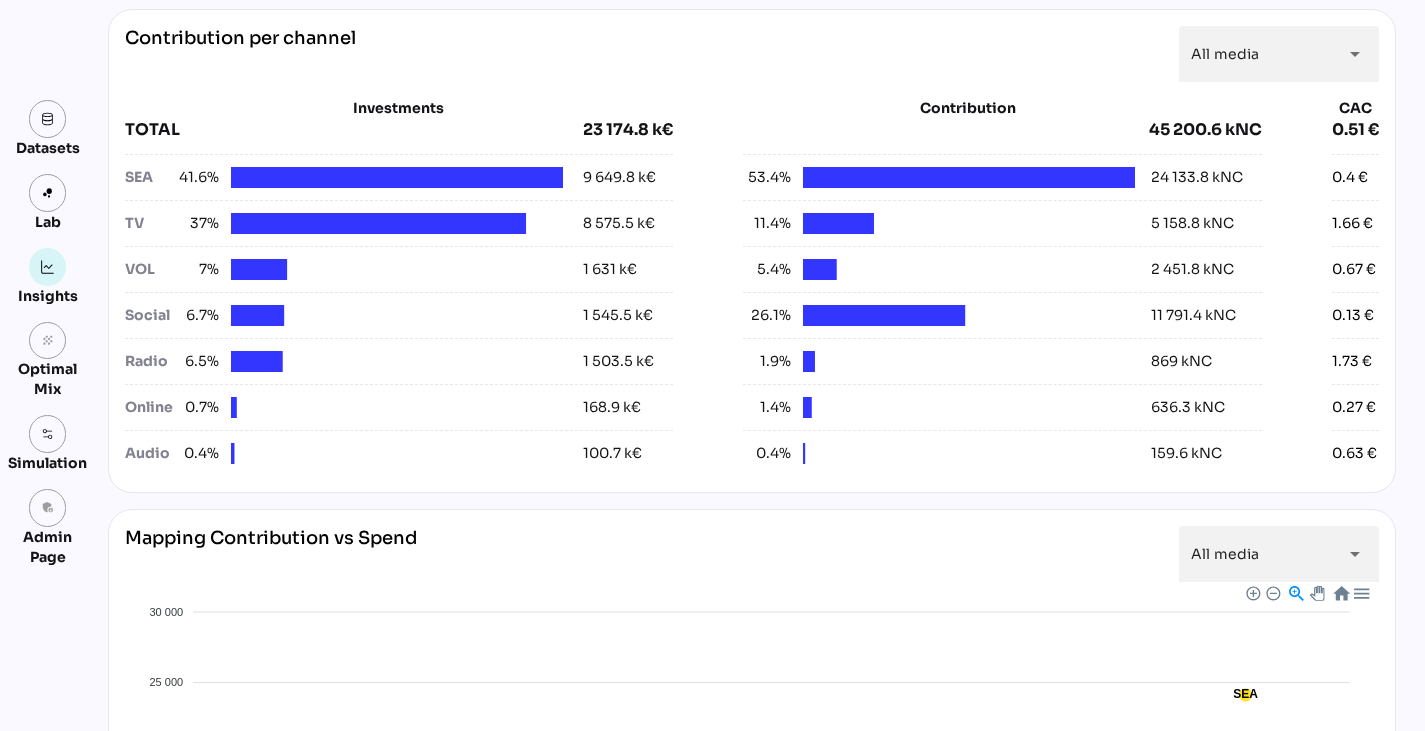 scroll, scrollTop: 765, scrollLeft: 0, axis: vertical 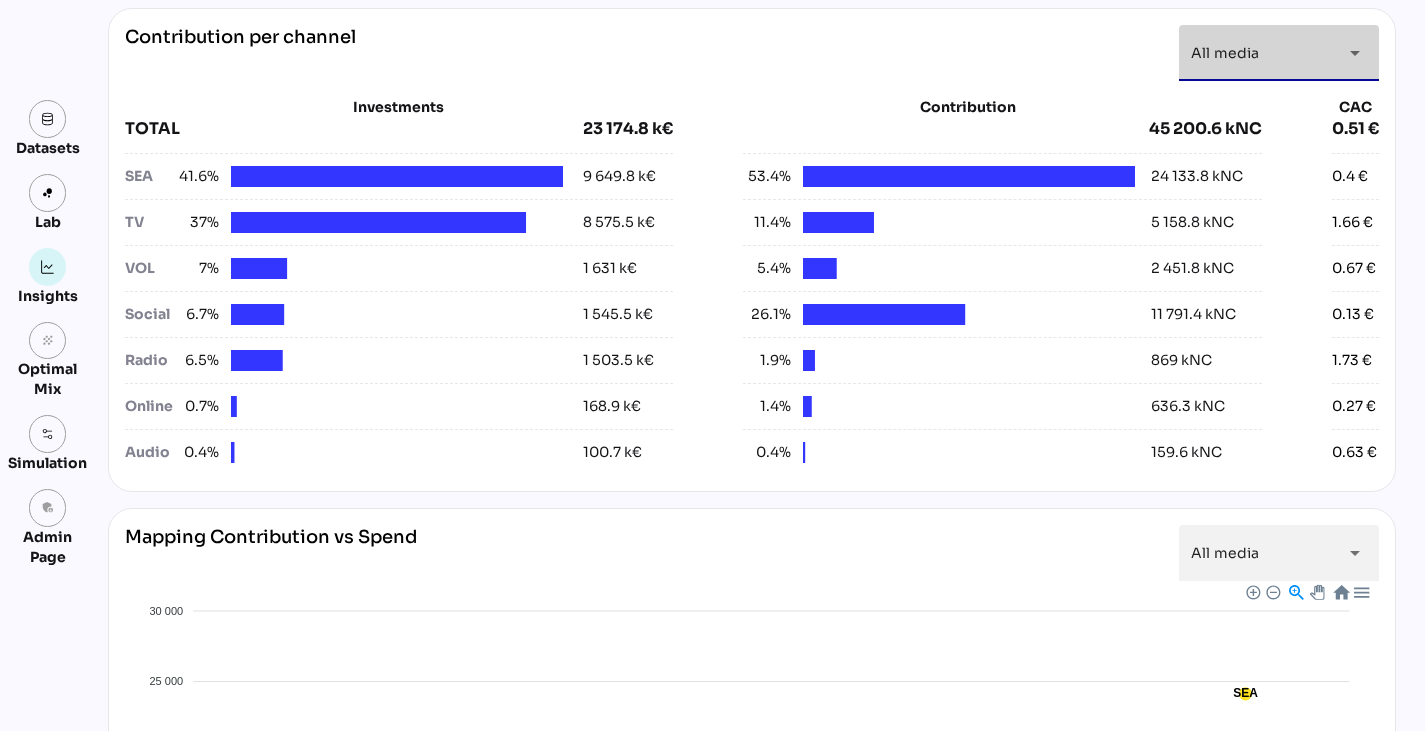 click on "arrow_drop_down" at bounding box center [1349, 53] 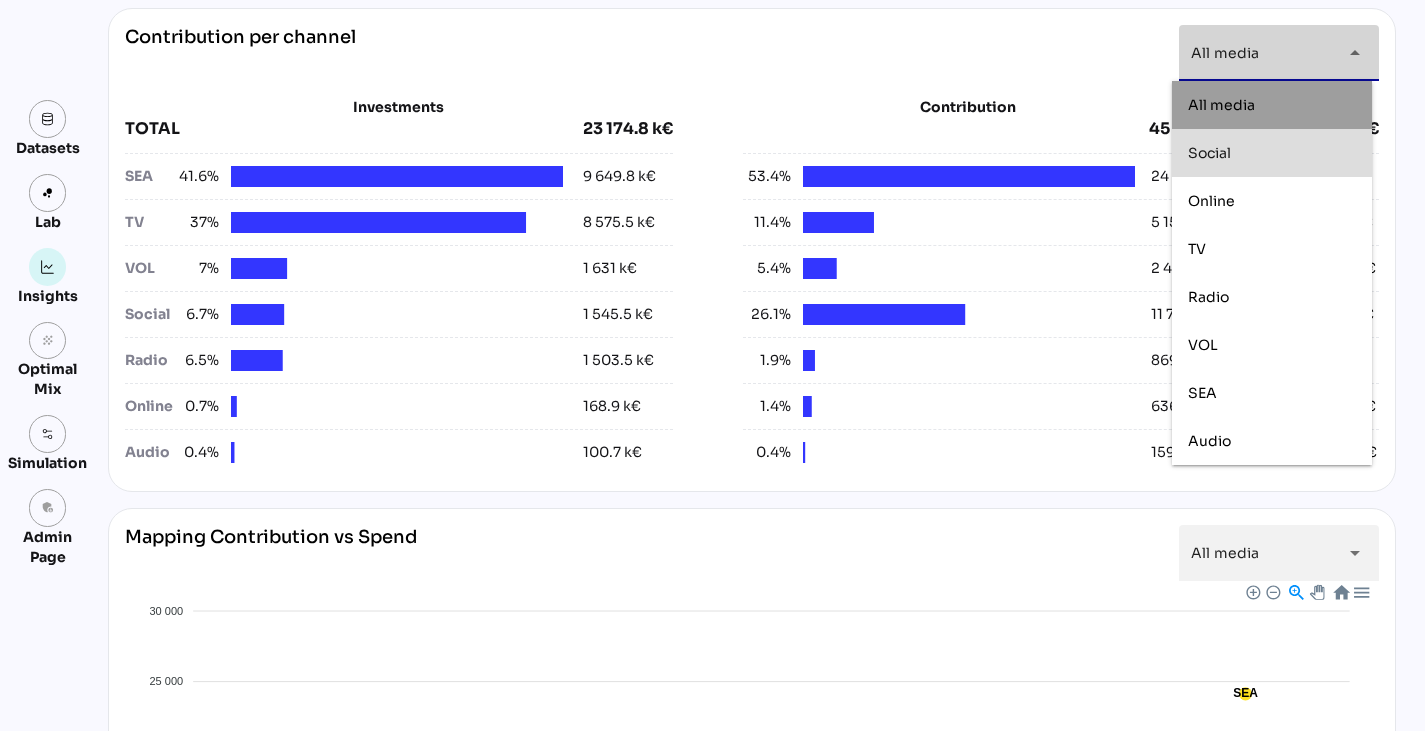 click on "Social" at bounding box center [1272, 153] 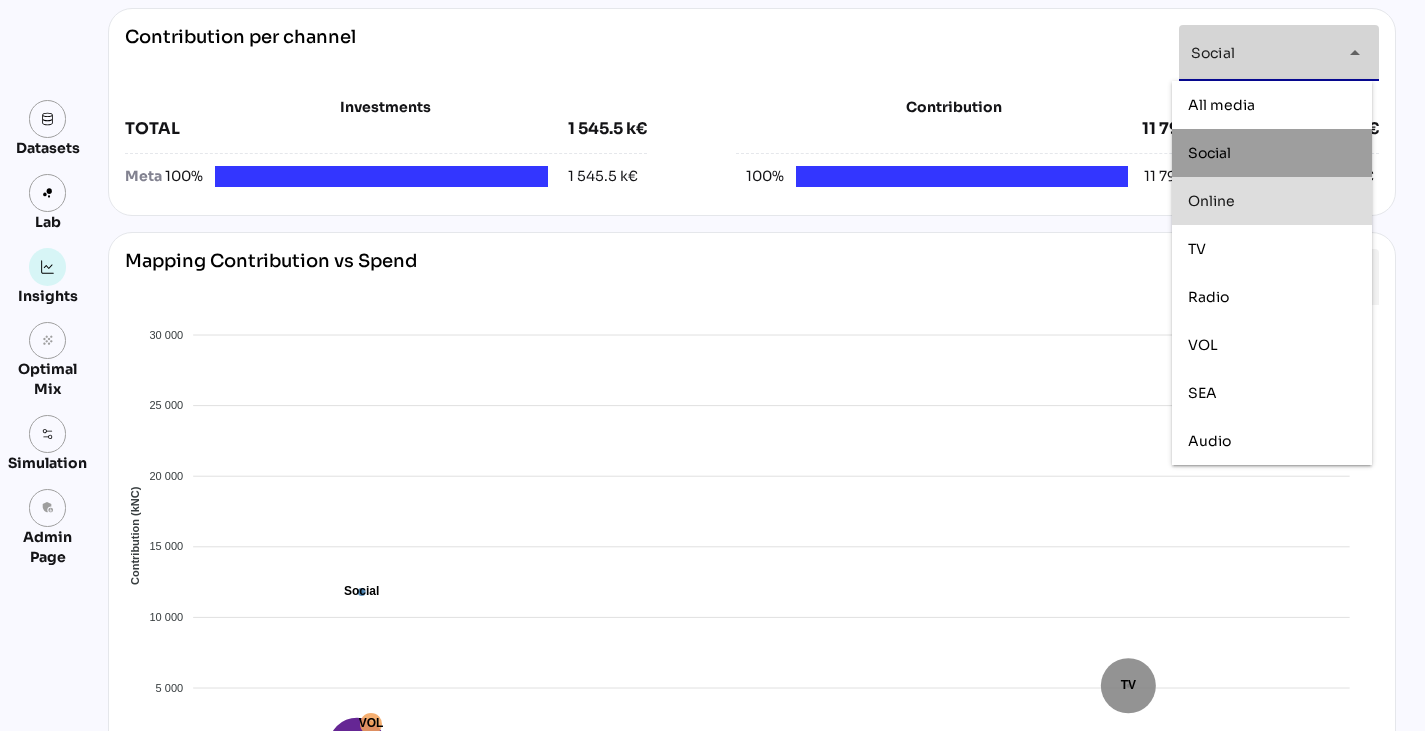 click on "Online" at bounding box center [1211, 201] 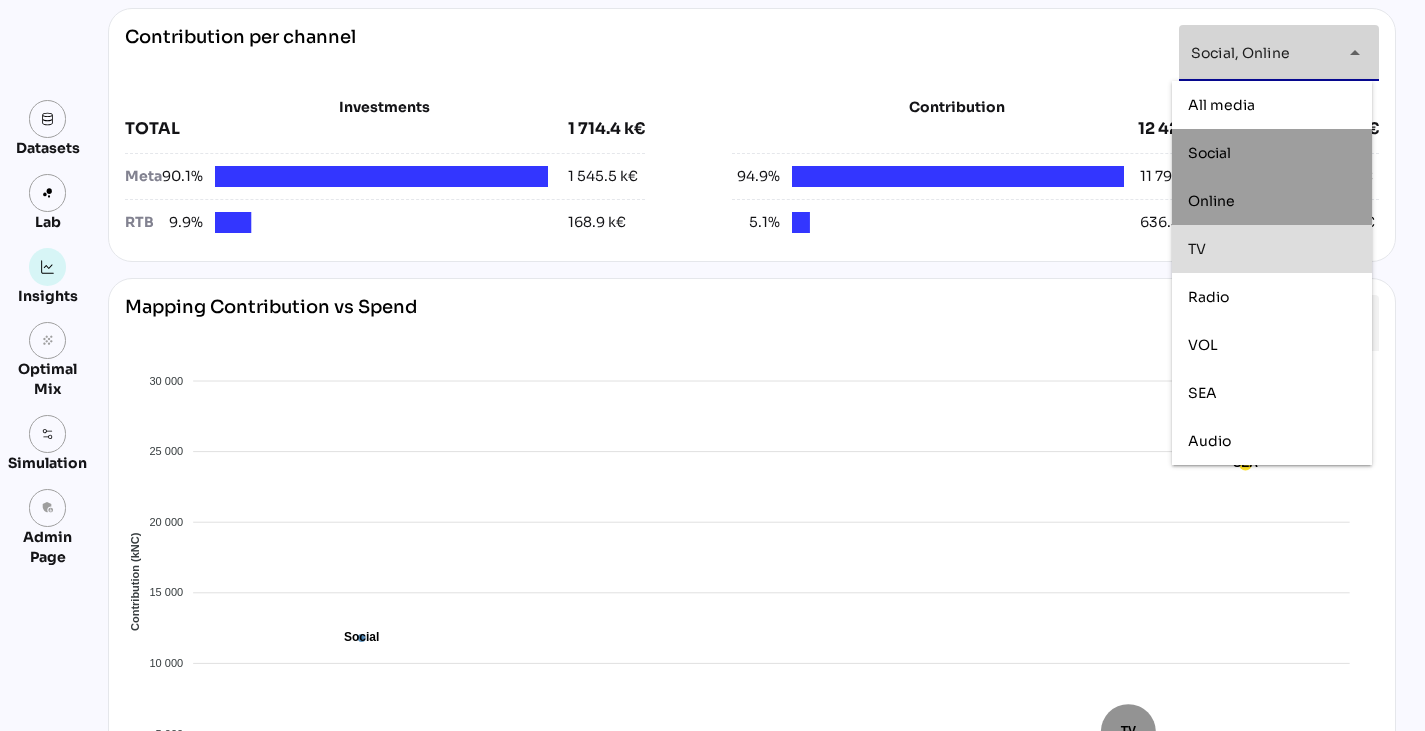 click on "TV" at bounding box center [1272, 249] 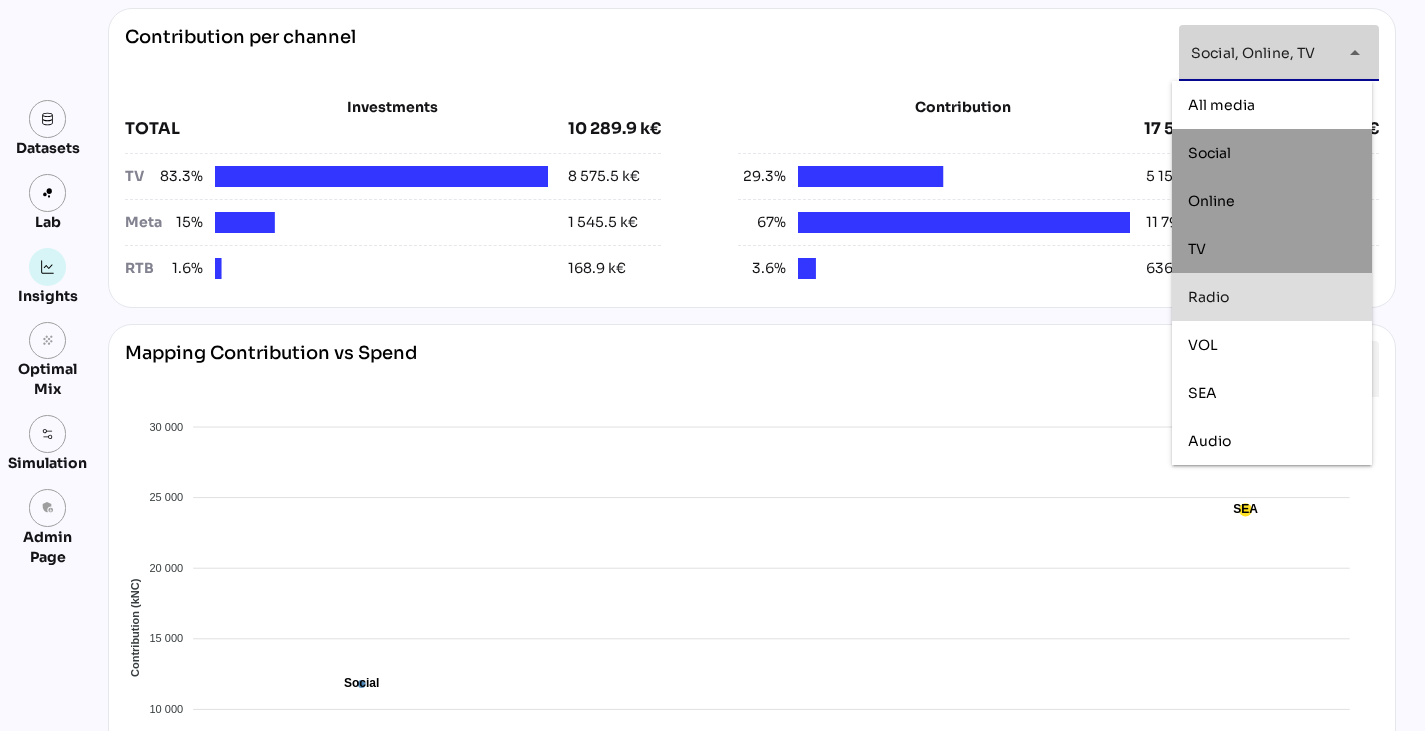 click on "Radio" at bounding box center (1208, 297) 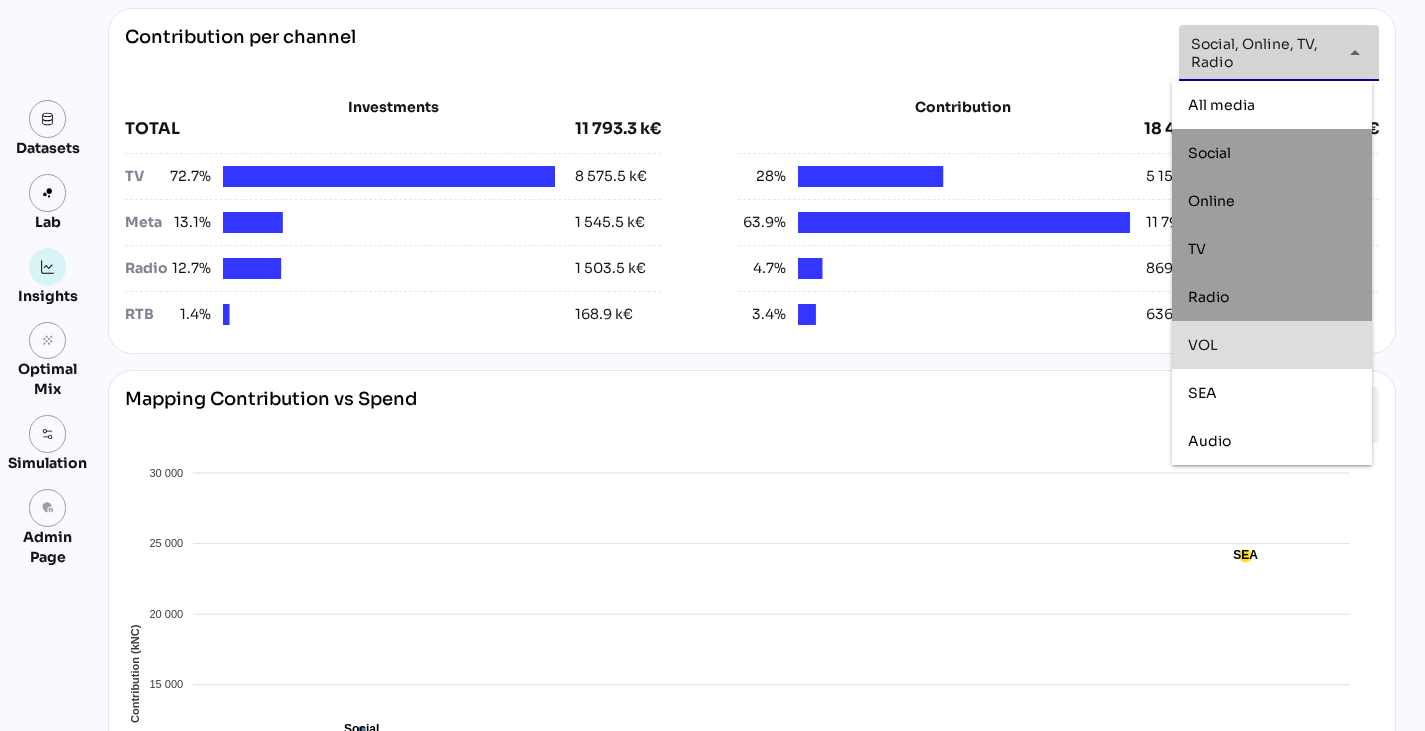 click on "VOL" at bounding box center (1272, 345) 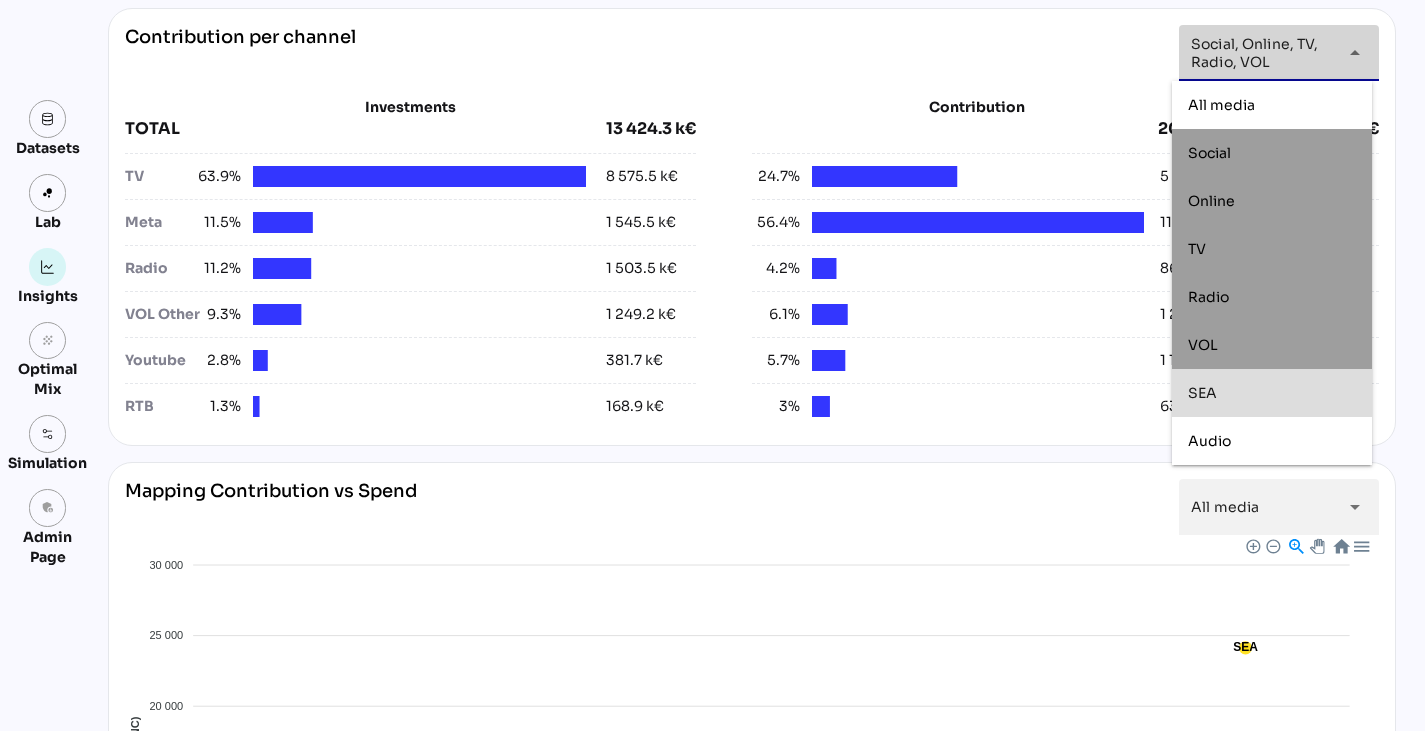 click on "SEA" at bounding box center [1202, 393] 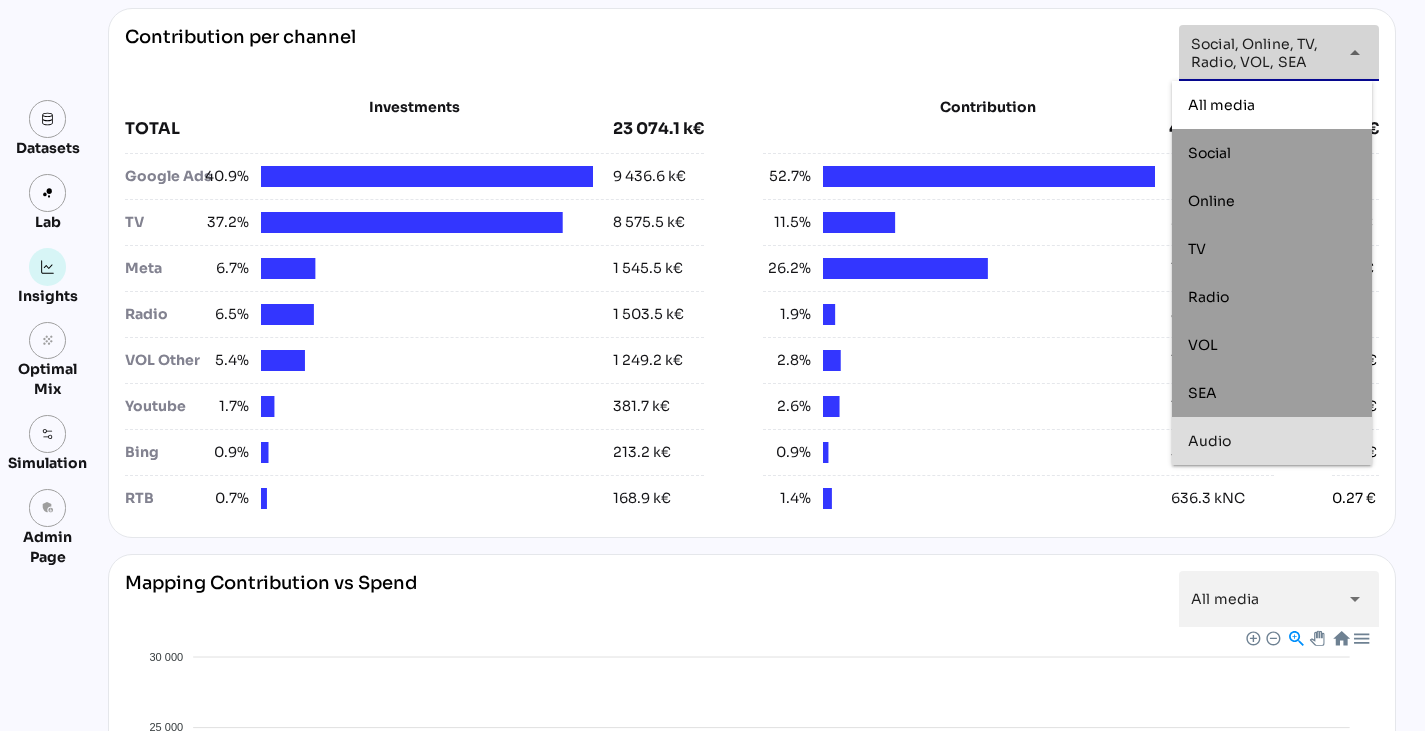 click on "Audio" at bounding box center [1272, 441] 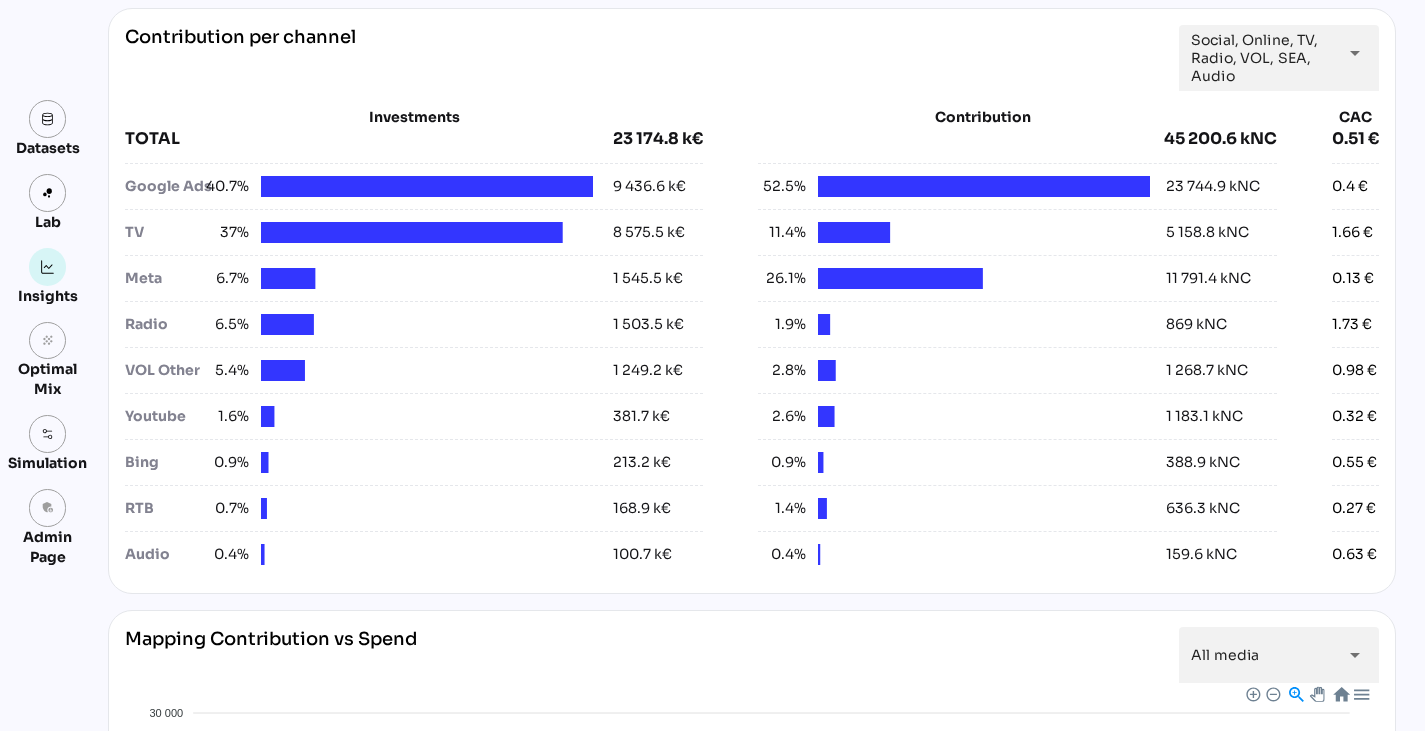 click on "**********" at bounding box center [752, 58] 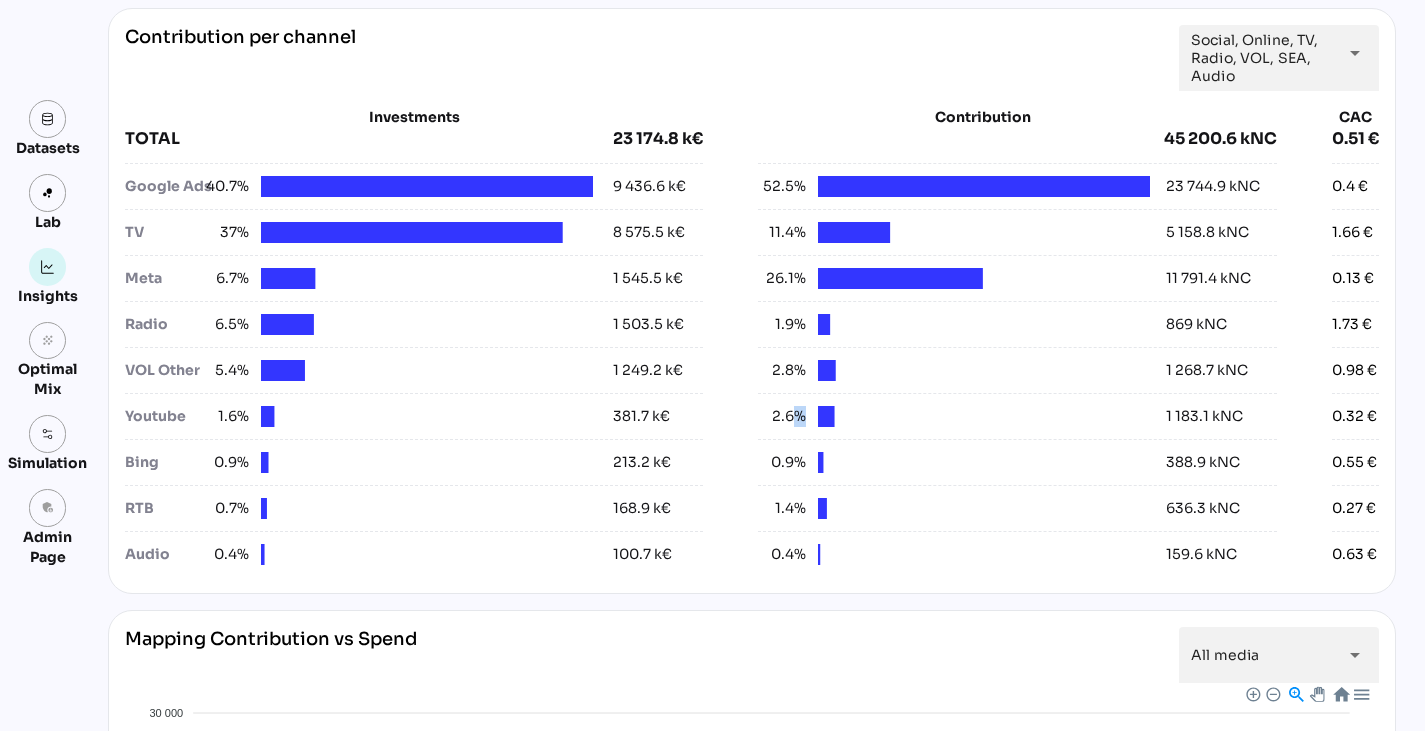 click on "2.6%" at bounding box center (782, 416) 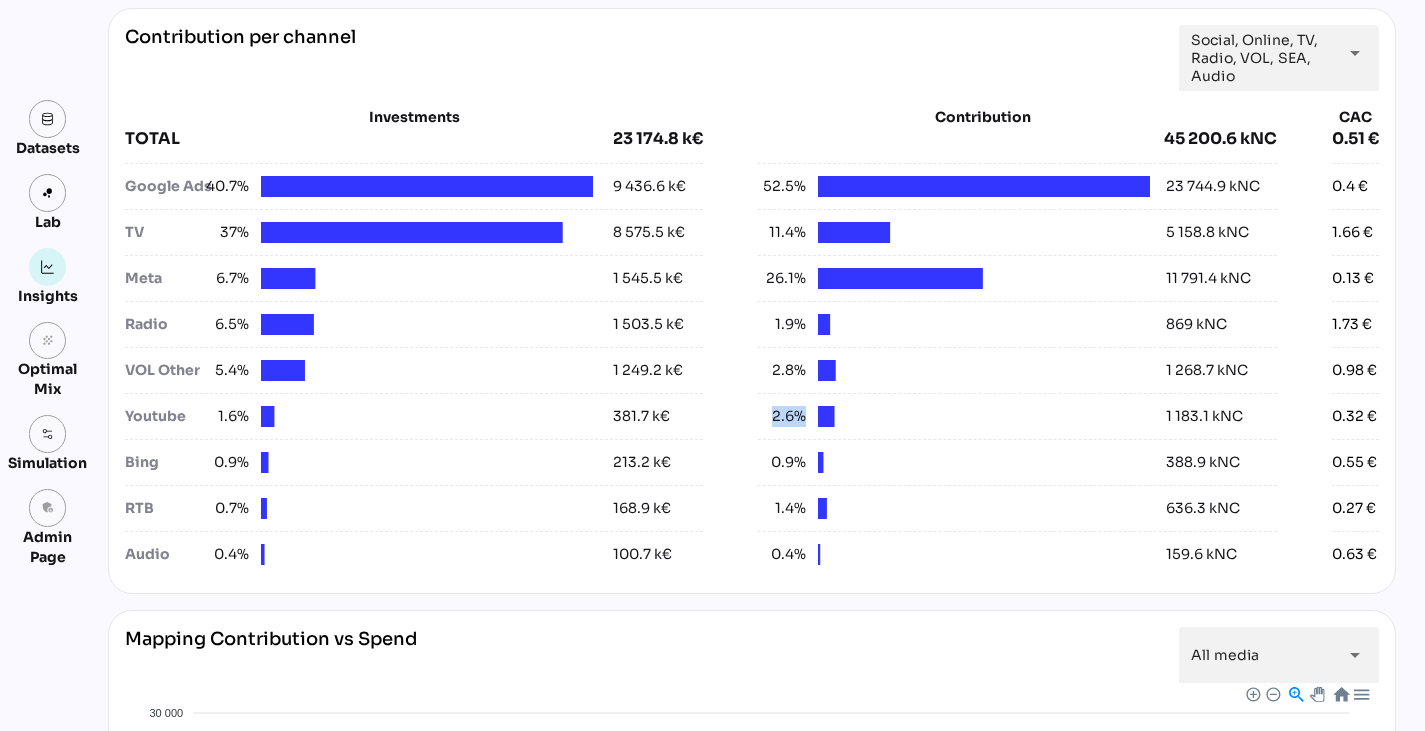 click on "2.6%" at bounding box center (782, 416) 